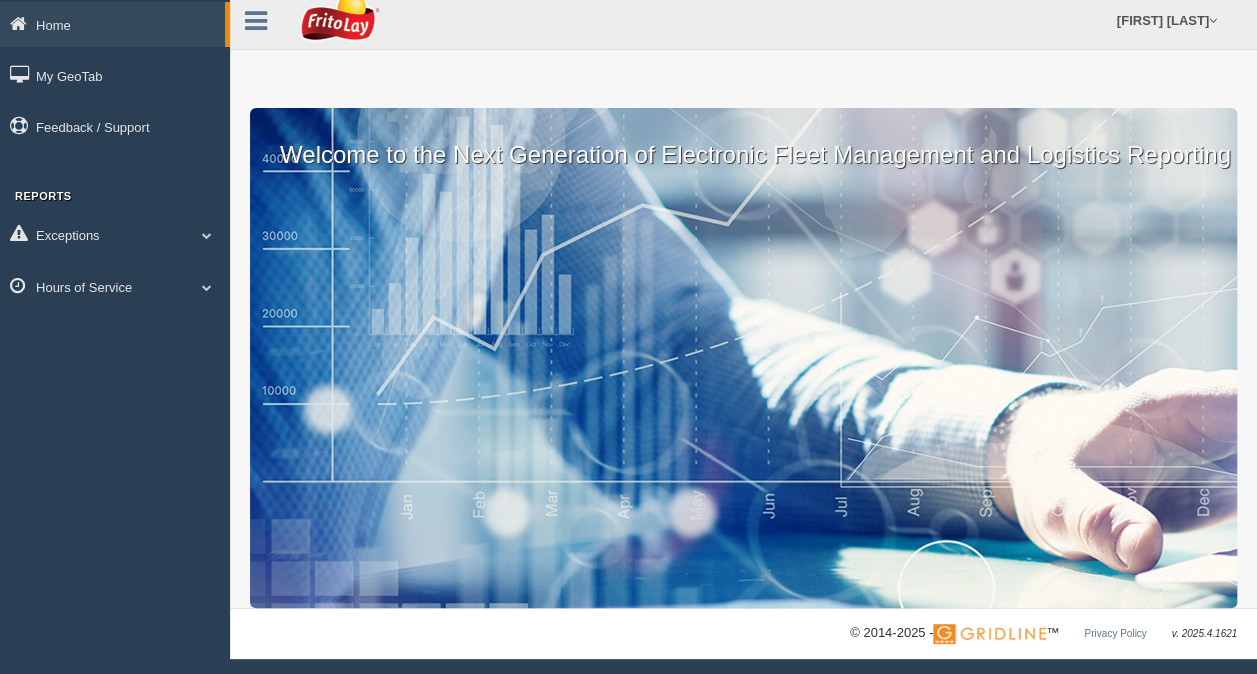 scroll, scrollTop: 12, scrollLeft: 0, axis: vertical 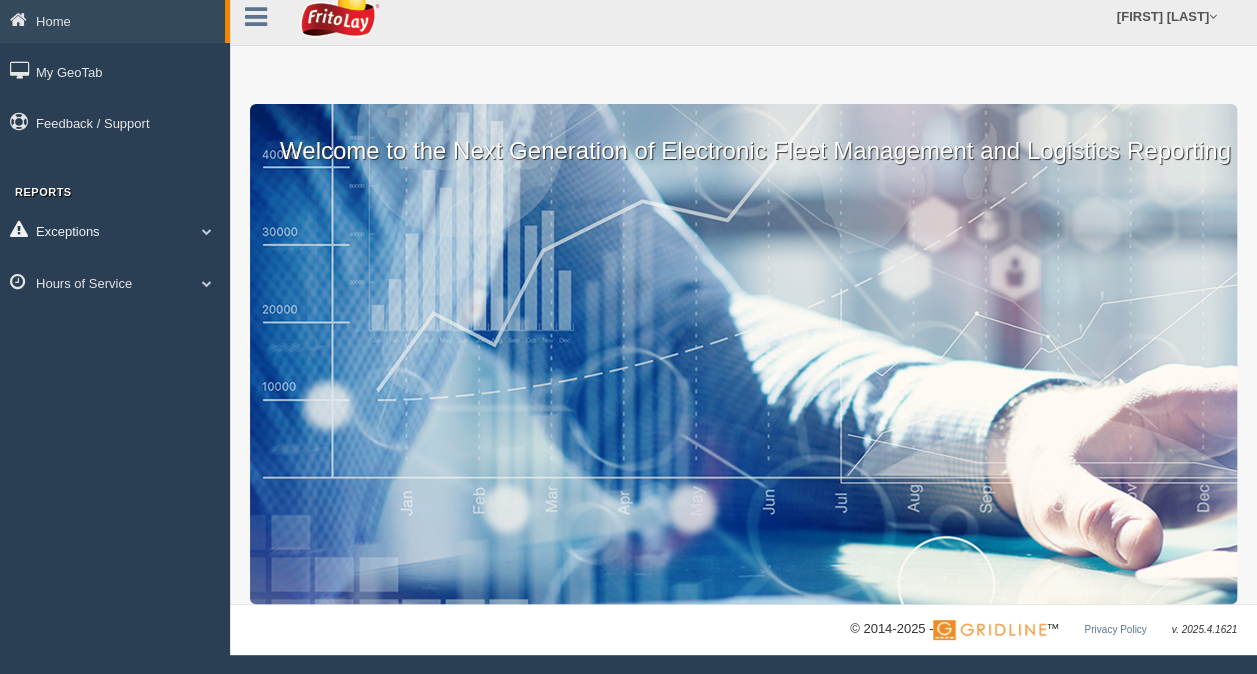 click on "Exceptions" at bounding box center (115, 230) 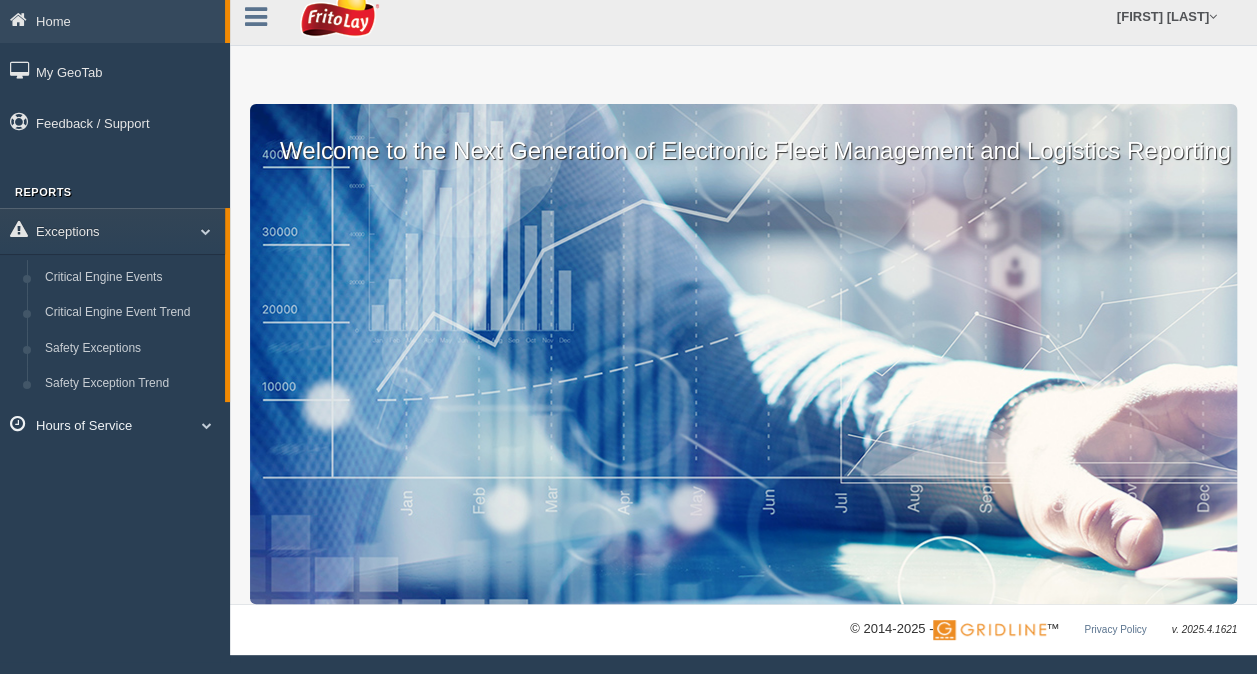 click on "Hours of Service" at bounding box center [115, 424] 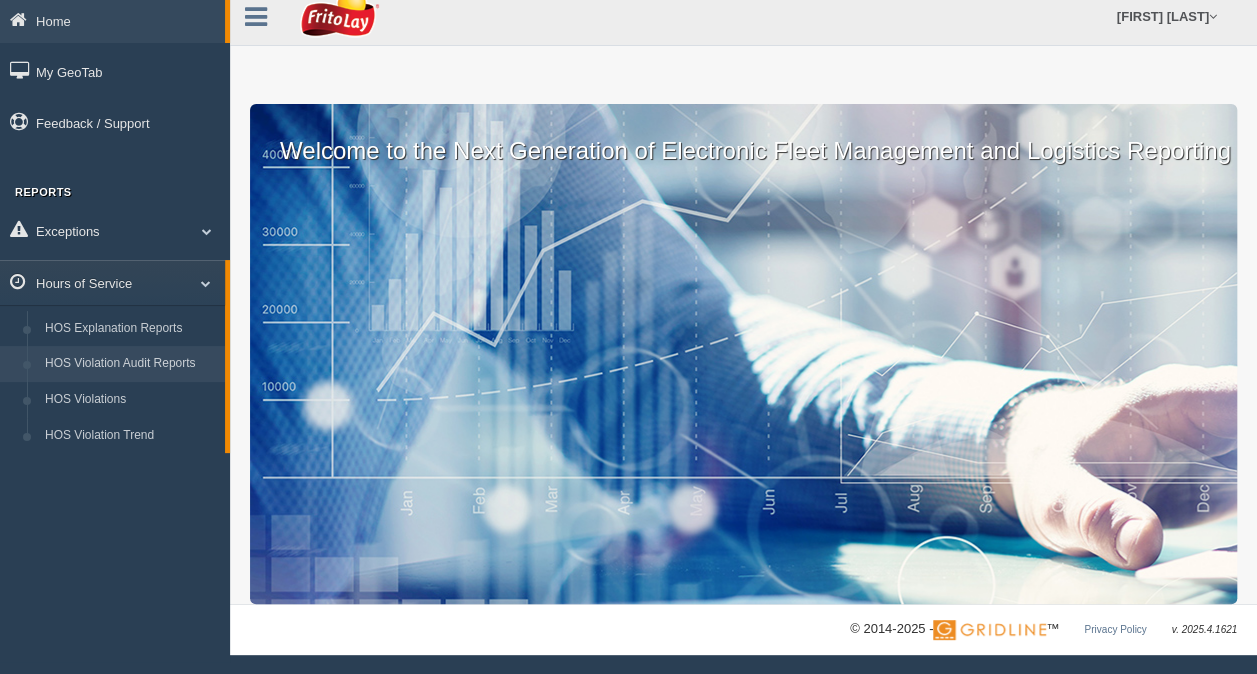 click on "HOS Violation Audit Reports" at bounding box center [130, 364] 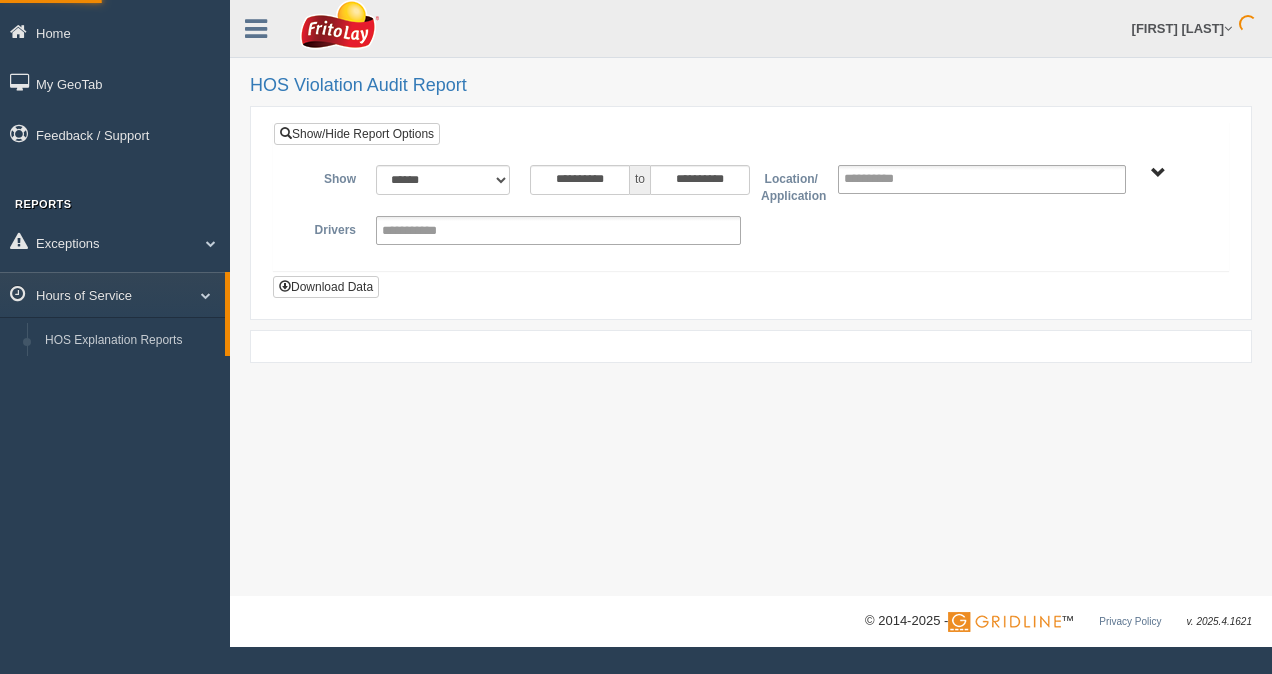 scroll, scrollTop: 0, scrollLeft: 0, axis: both 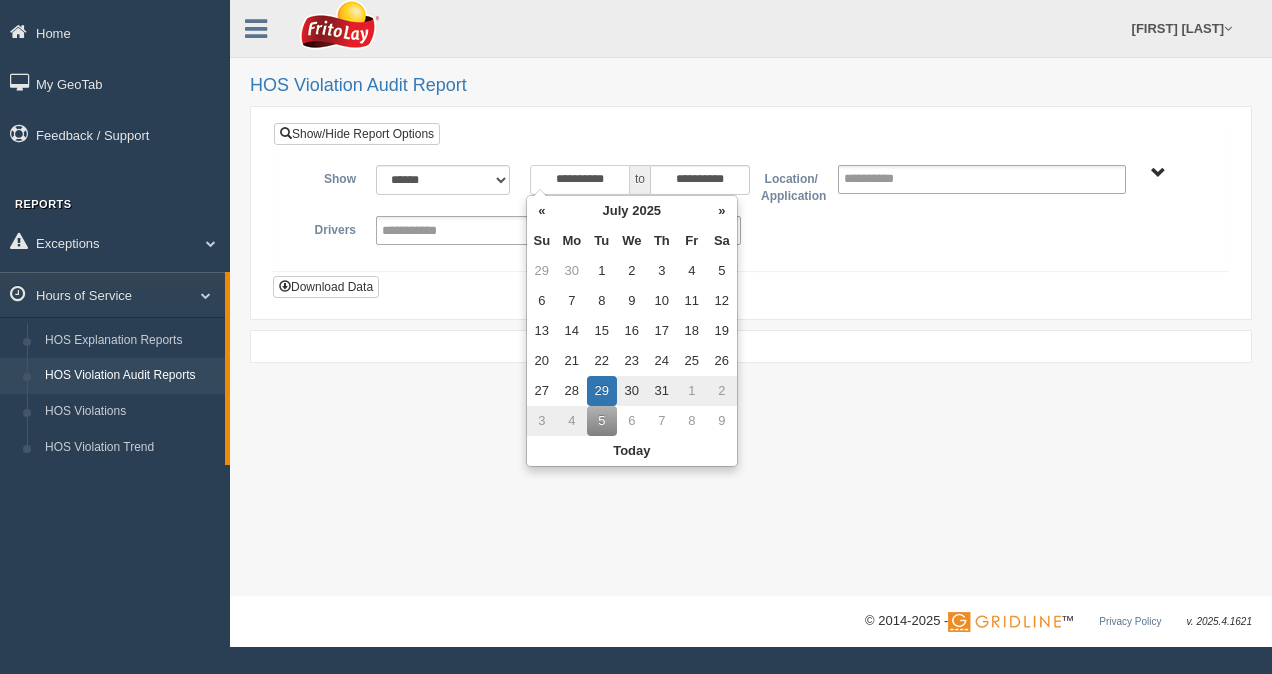 click on "**********" at bounding box center (580, 180) 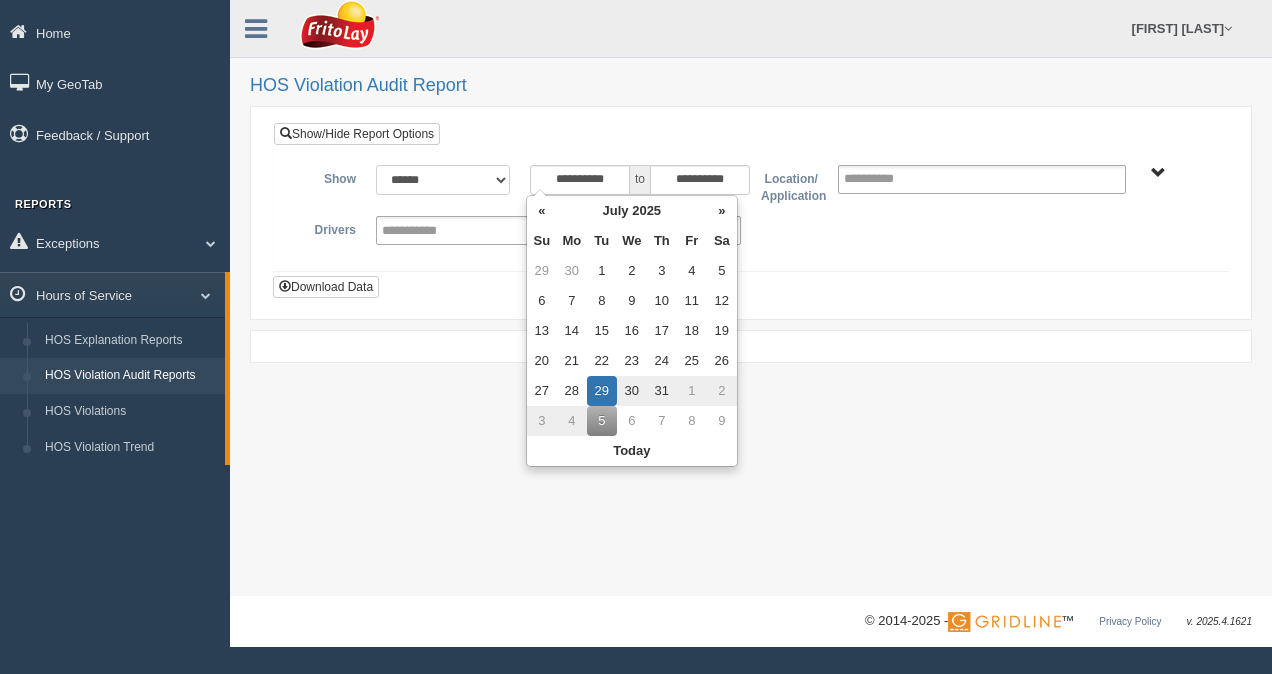 click on "**********" at bounding box center (443, 180) 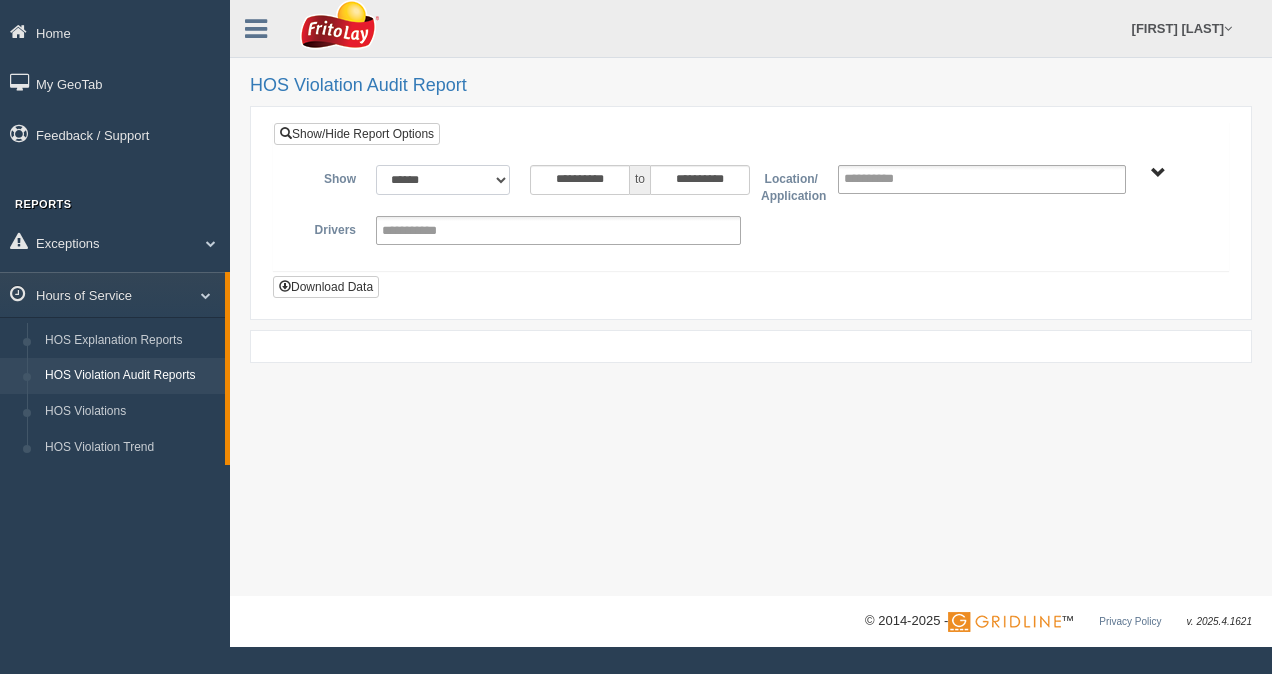 select on "**********" 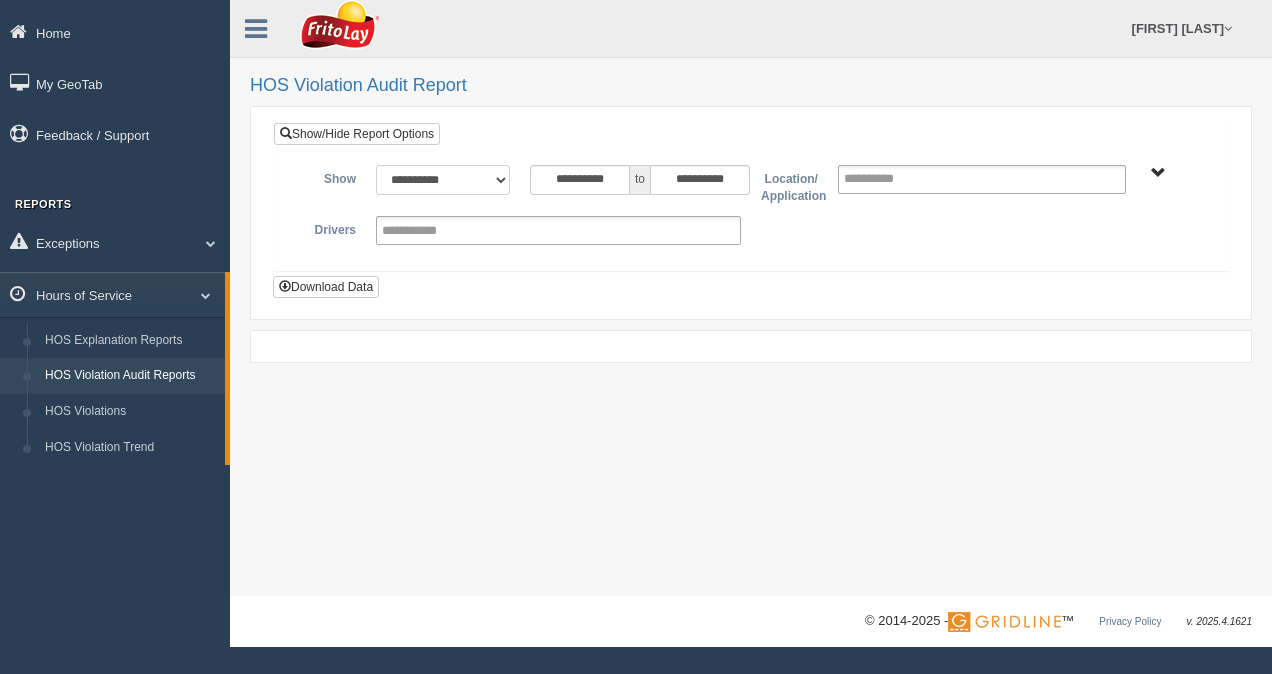 click on "**********" at bounding box center [443, 180] 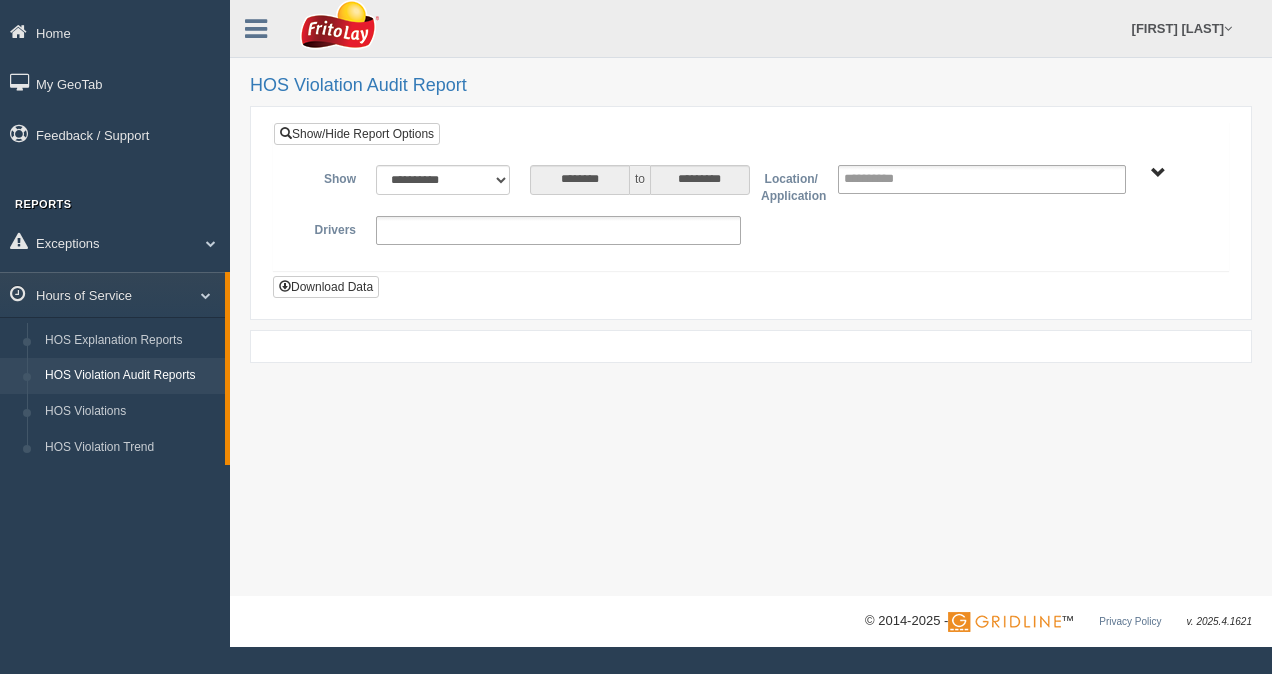 click at bounding box center (424, 230) 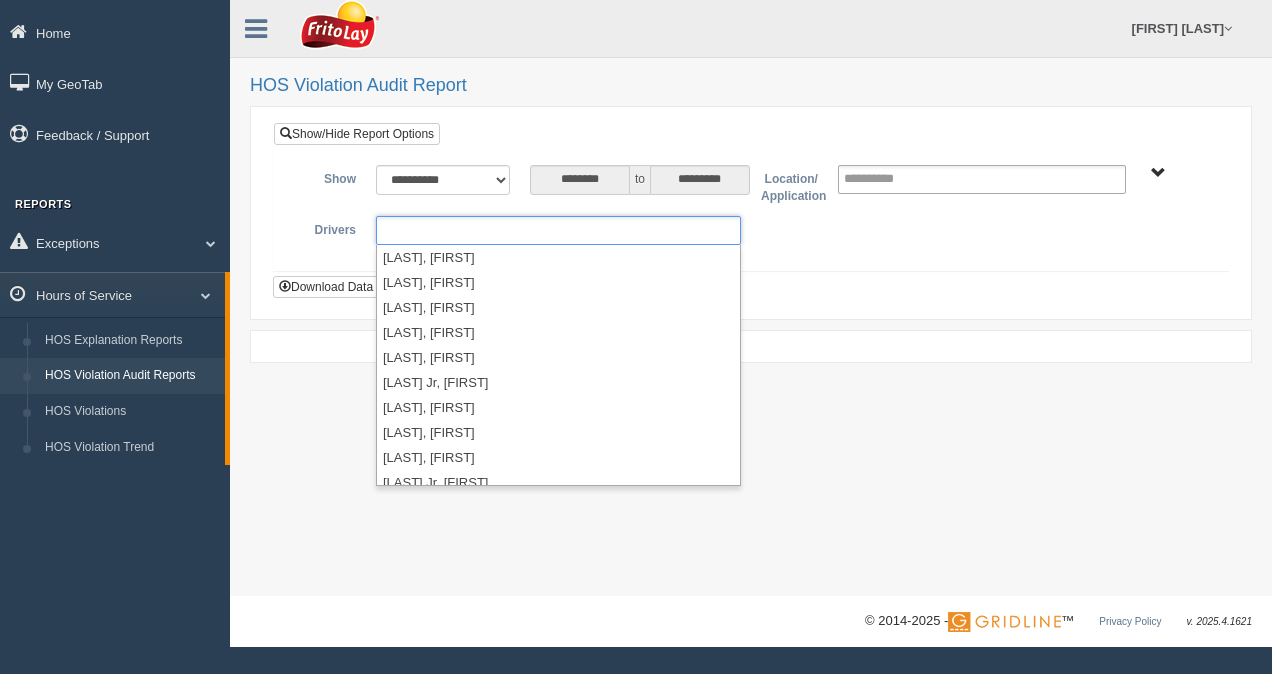 scroll, scrollTop: 0, scrollLeft: 0, axis: both 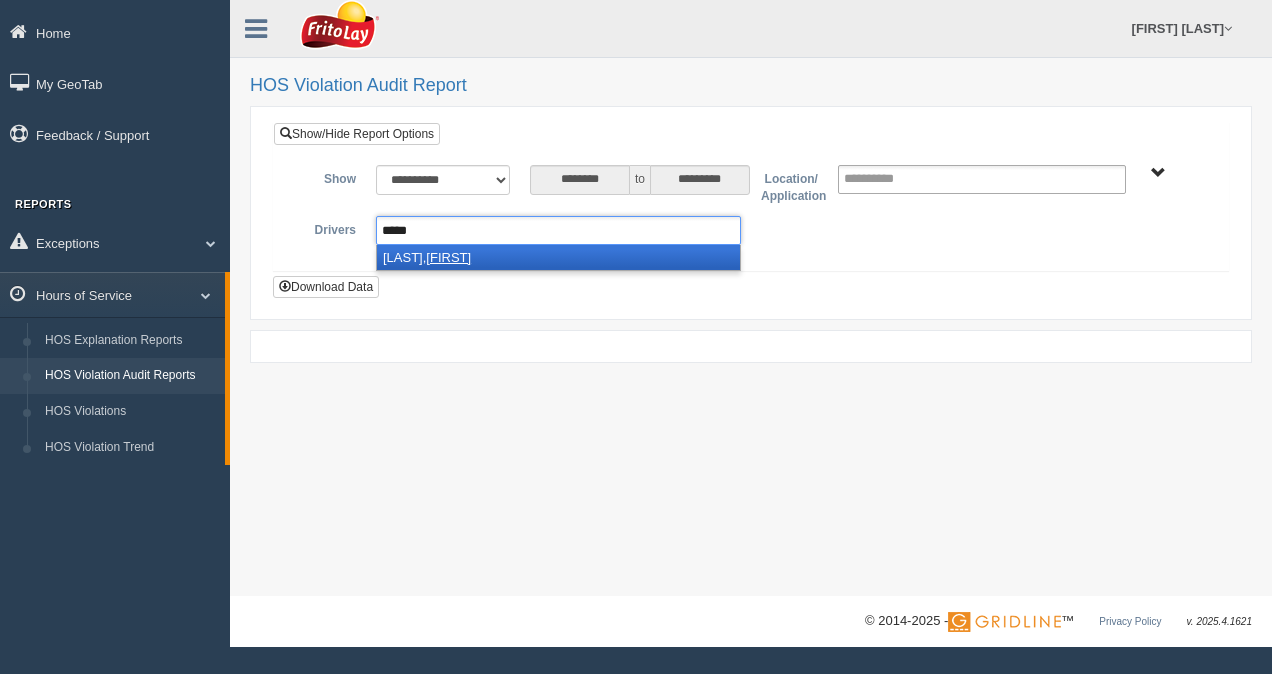 type on "*****" 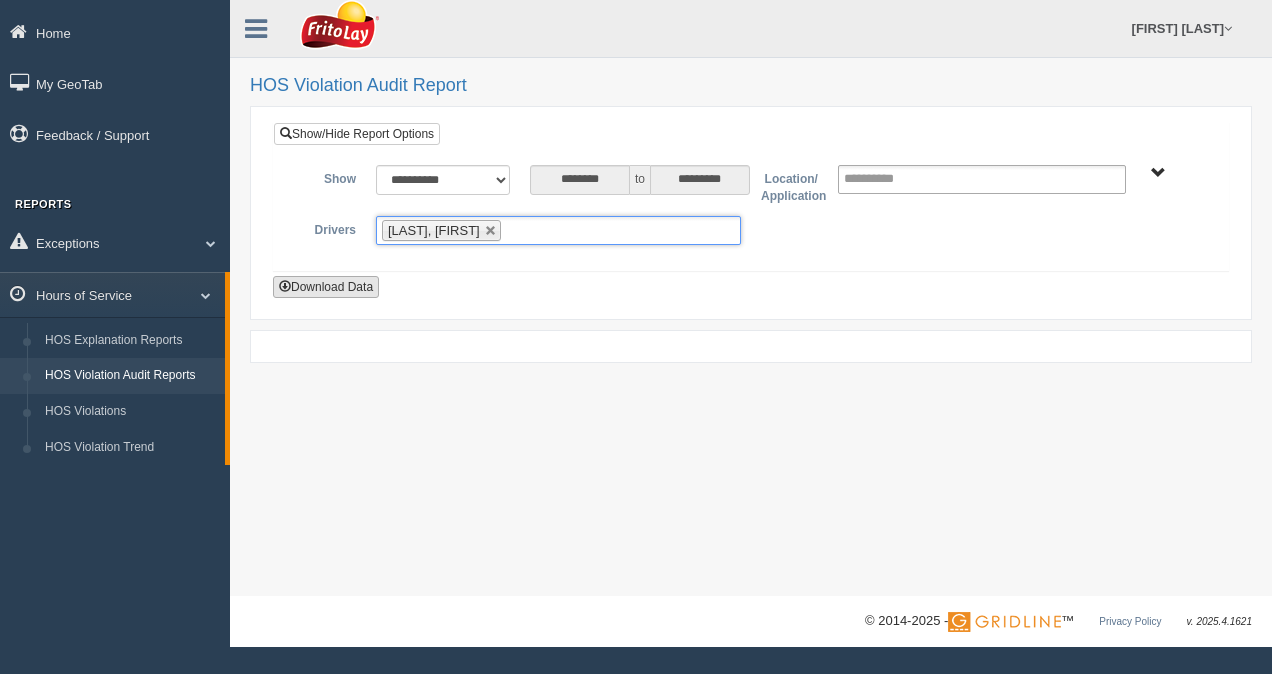 click on "Download Data" at bounding box center (326, 287) 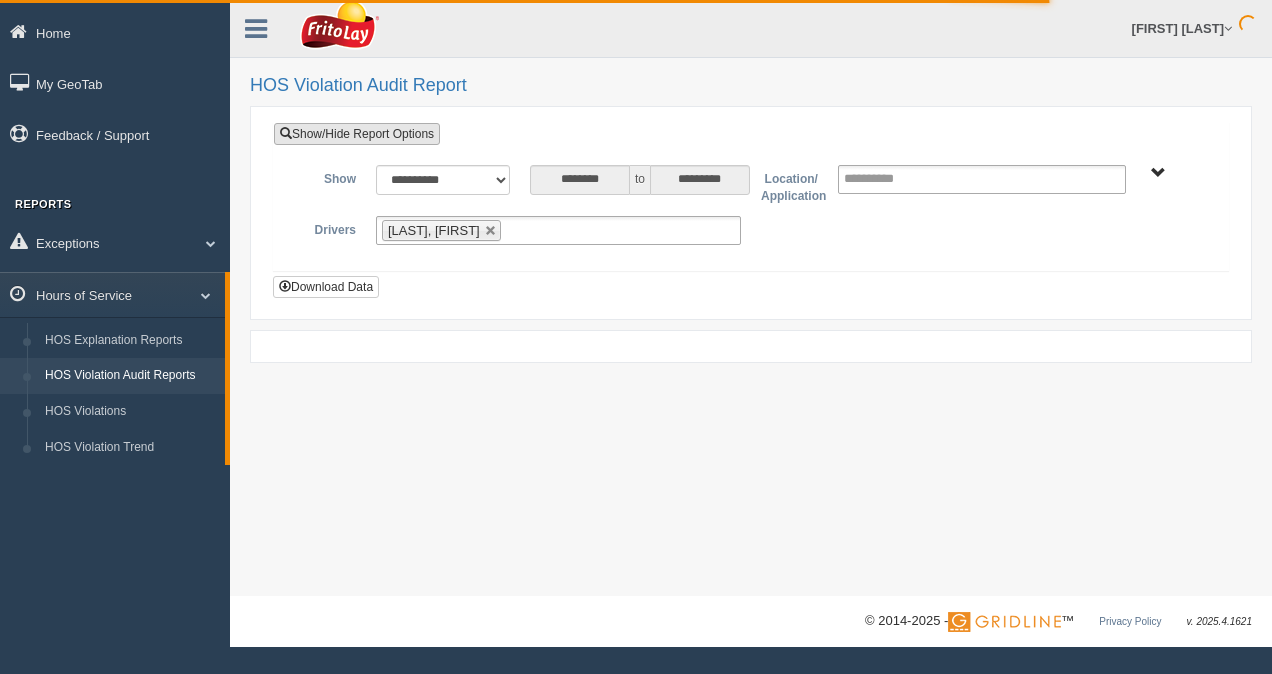 click on "Show/Hide Report Options" at bounding box center (357, 134) 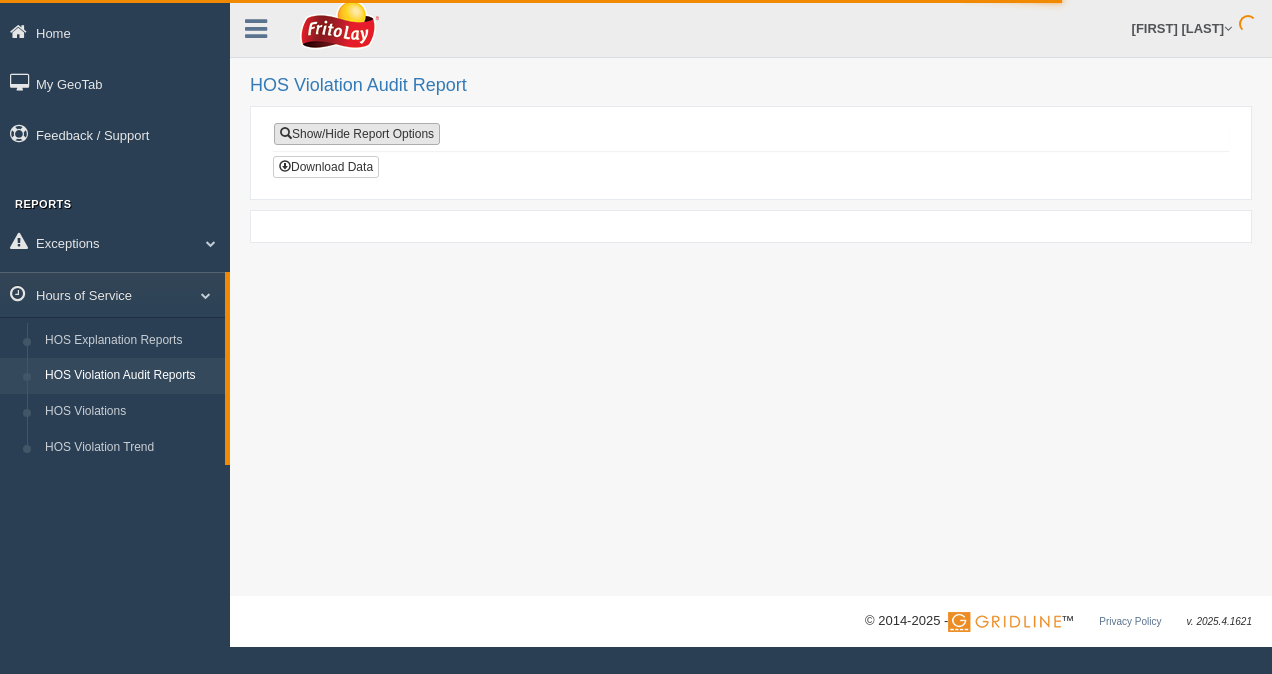 click on "Show/Hide Report Options" at bounding box center (357, 134) 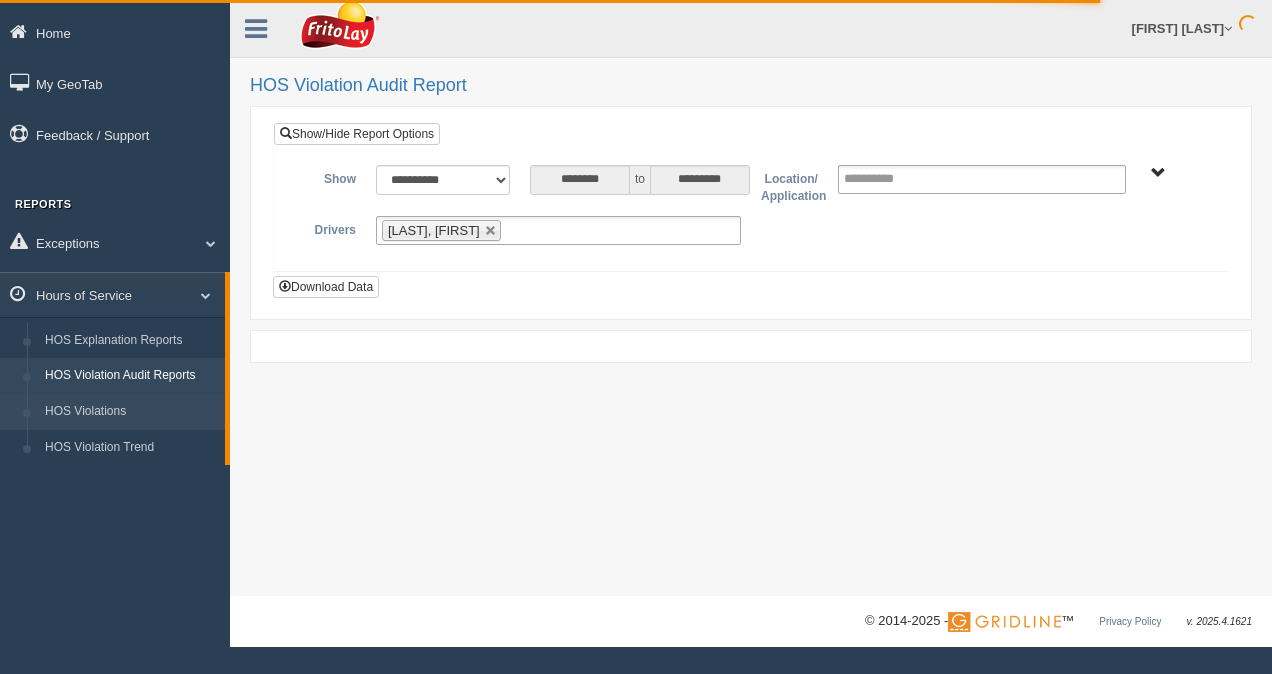 click on "HOS Violations" at bounding box center [130, 412] 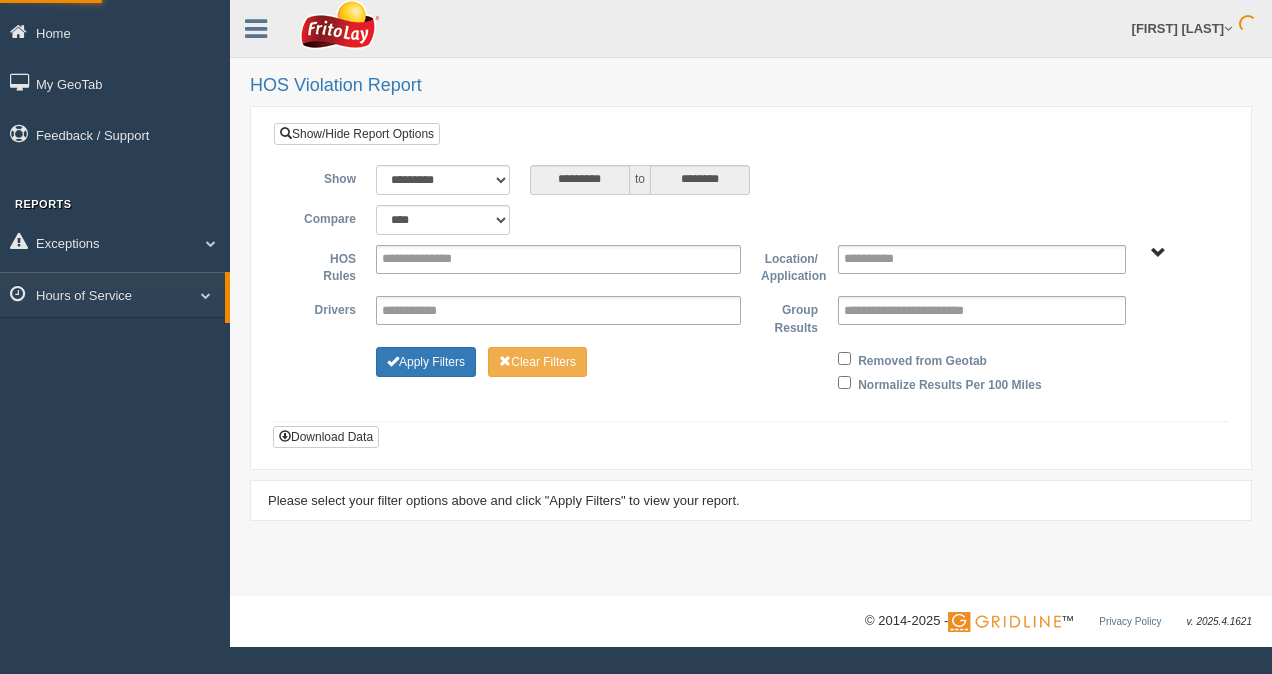 scroll, scrollTop: 0, scrollLeft: 0, axis: both 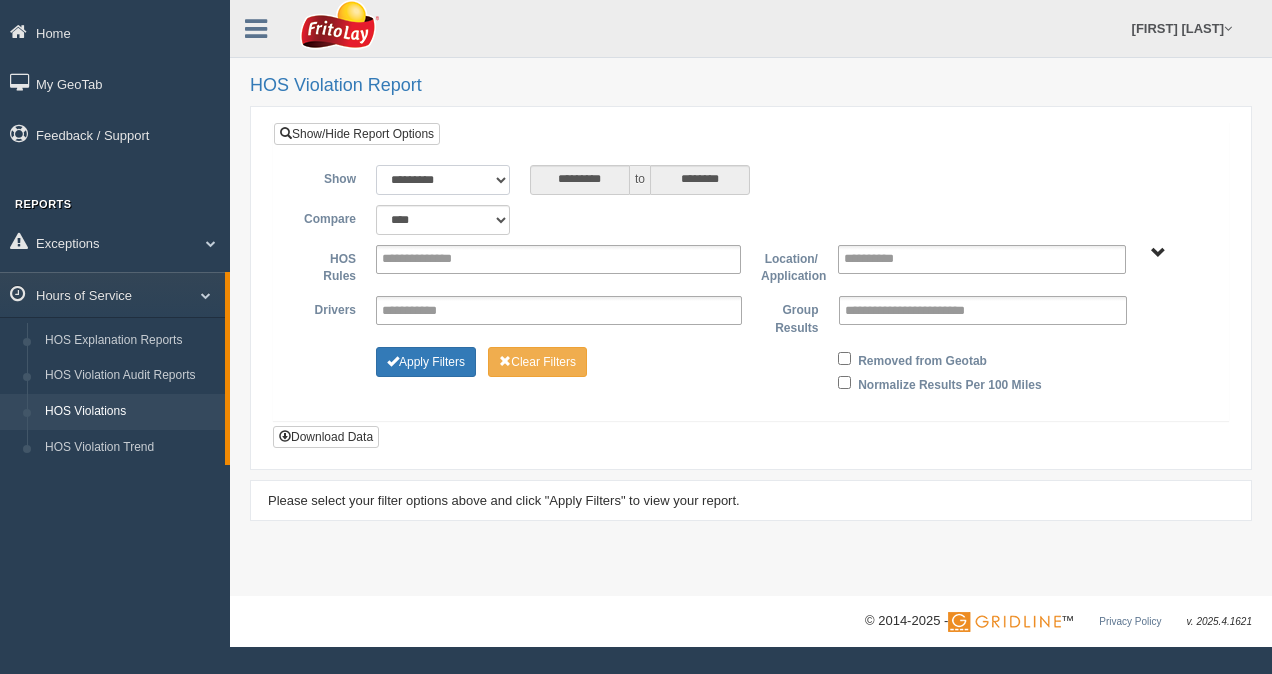 click on "**********" at bounding box center [443, 180] 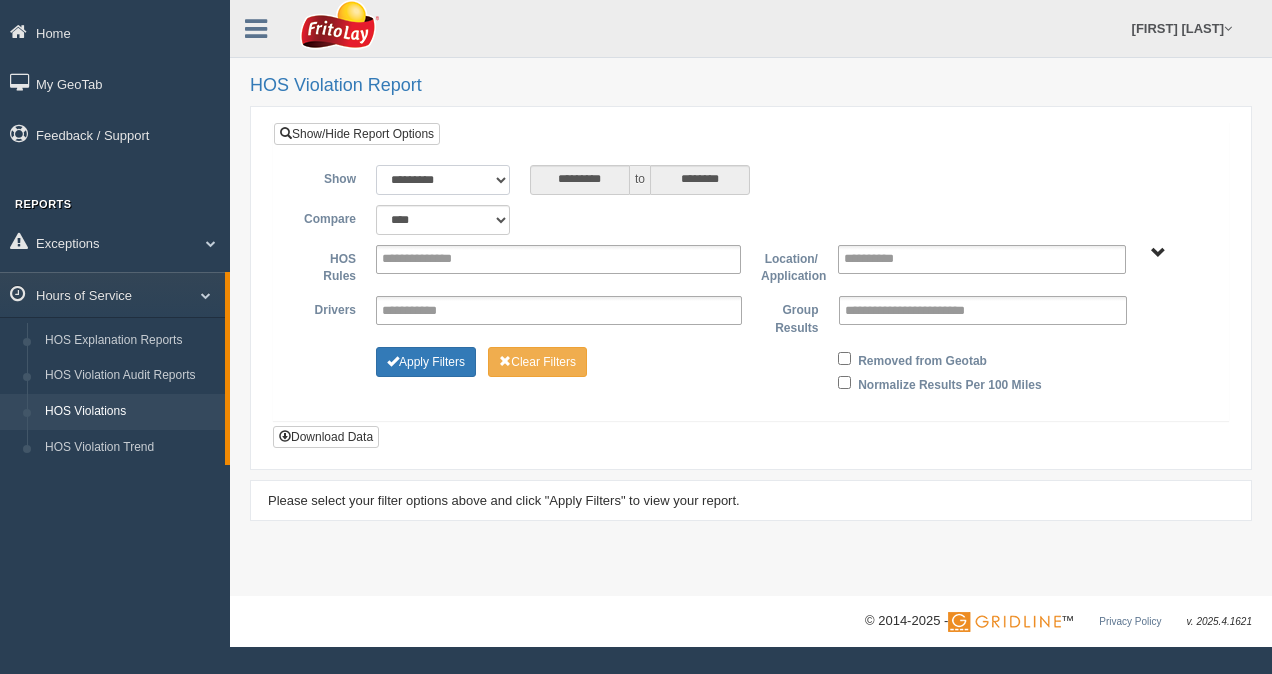 select on "**********" 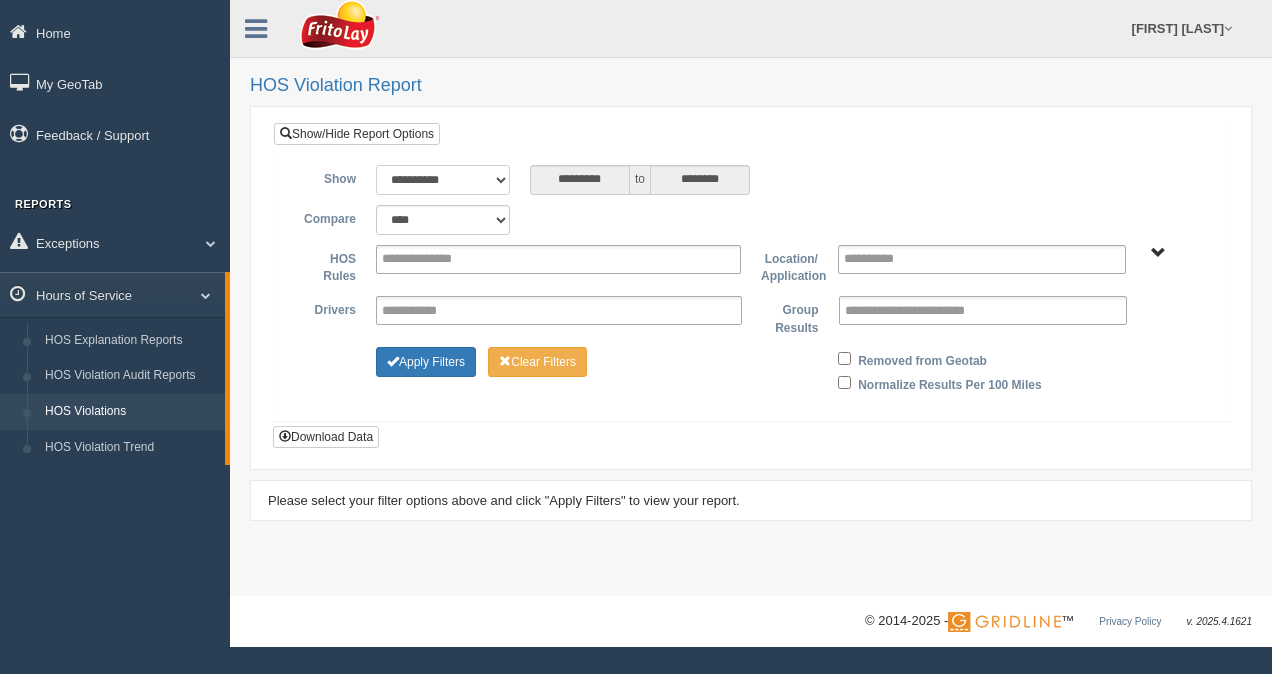 click on "**********" at bounding box center (443, 180) 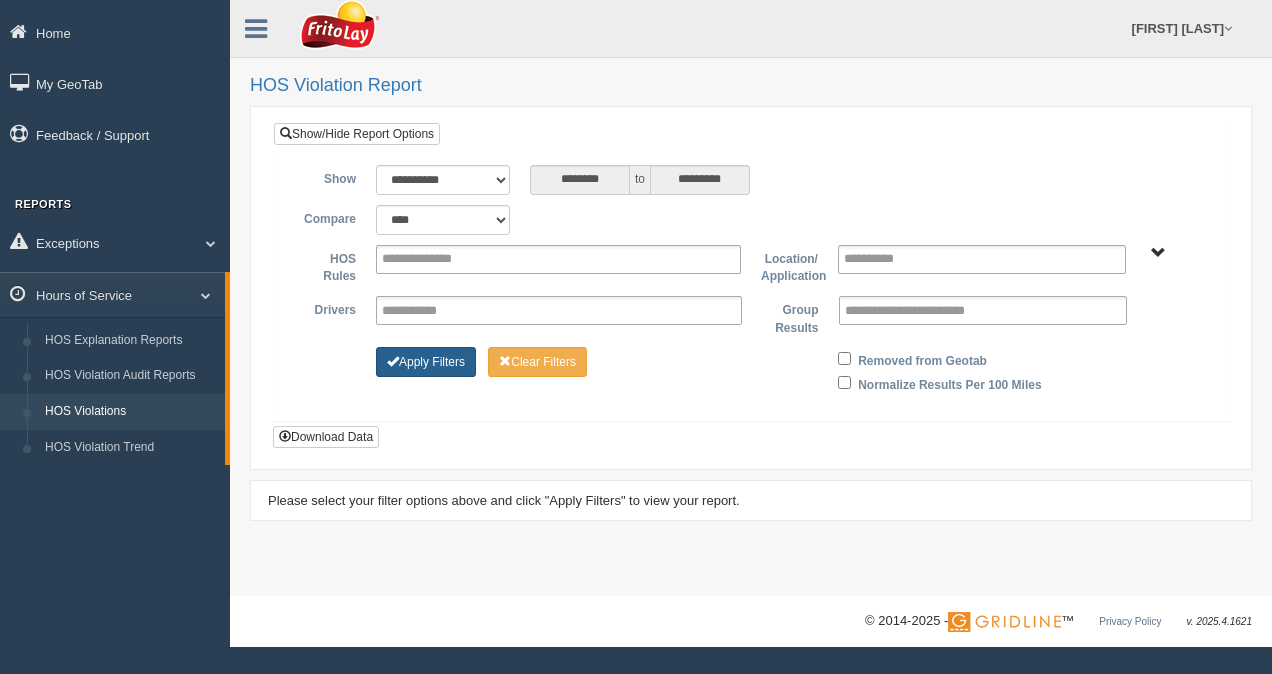 click on "Apply Filters" at bounding box center [426, 362] 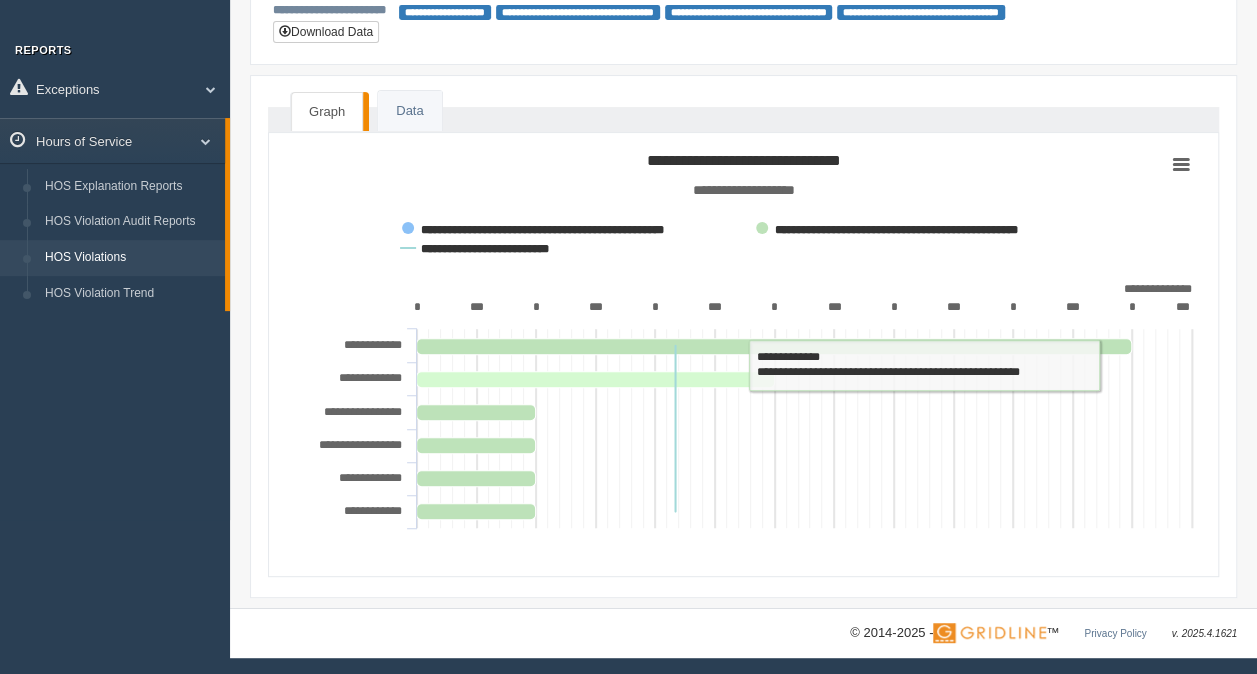 scroll, scrollTop: 0, scrollLeft: 0, axis: both 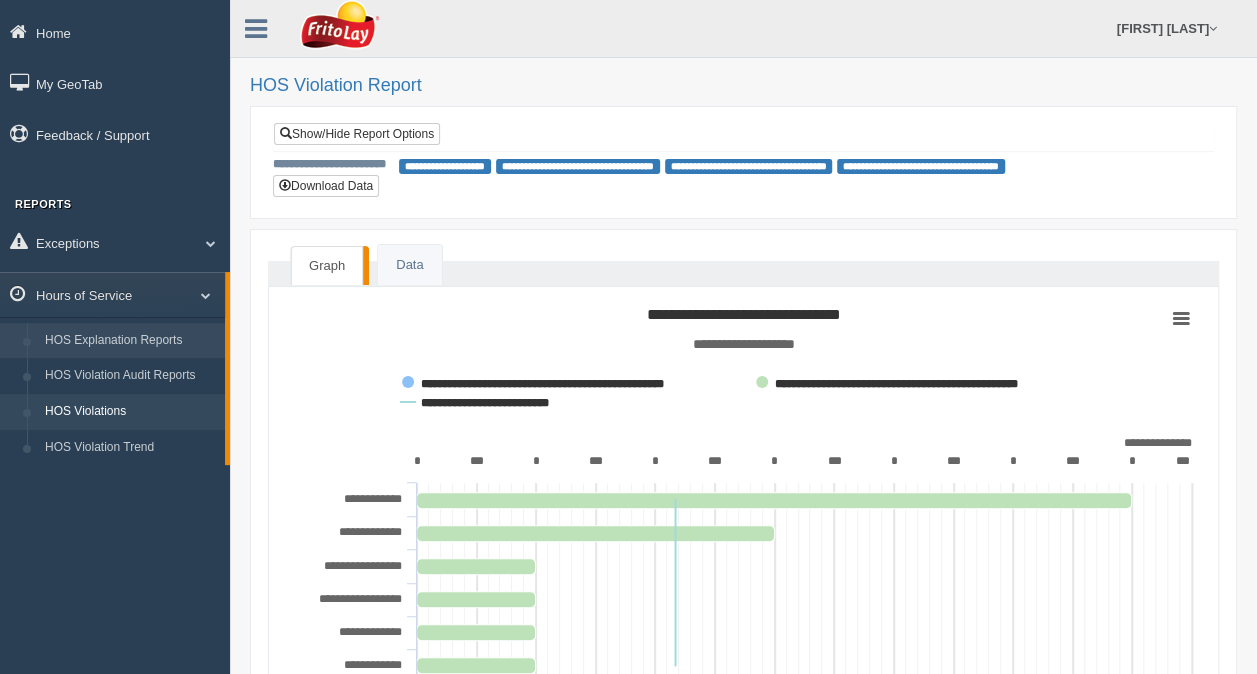 click on "HOS Explanation Reports" at bounding box center [130, 341] 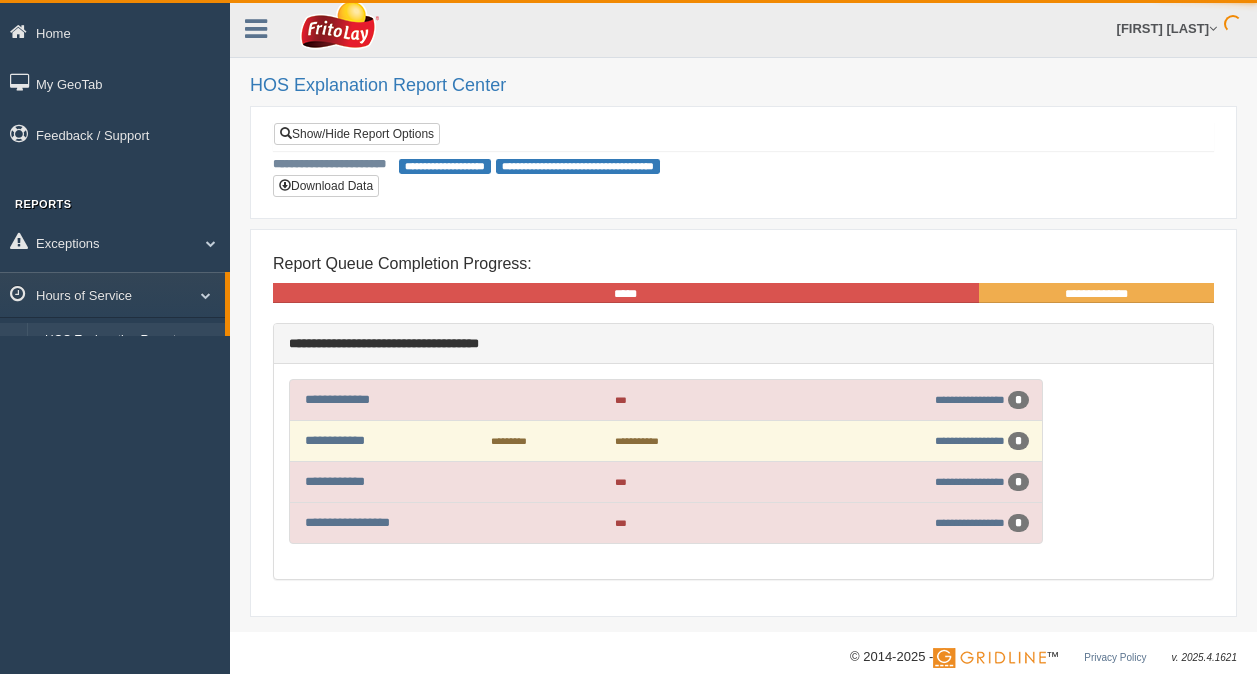 scroll, scrollTop: 0, scrollLeft: 0, axis: both 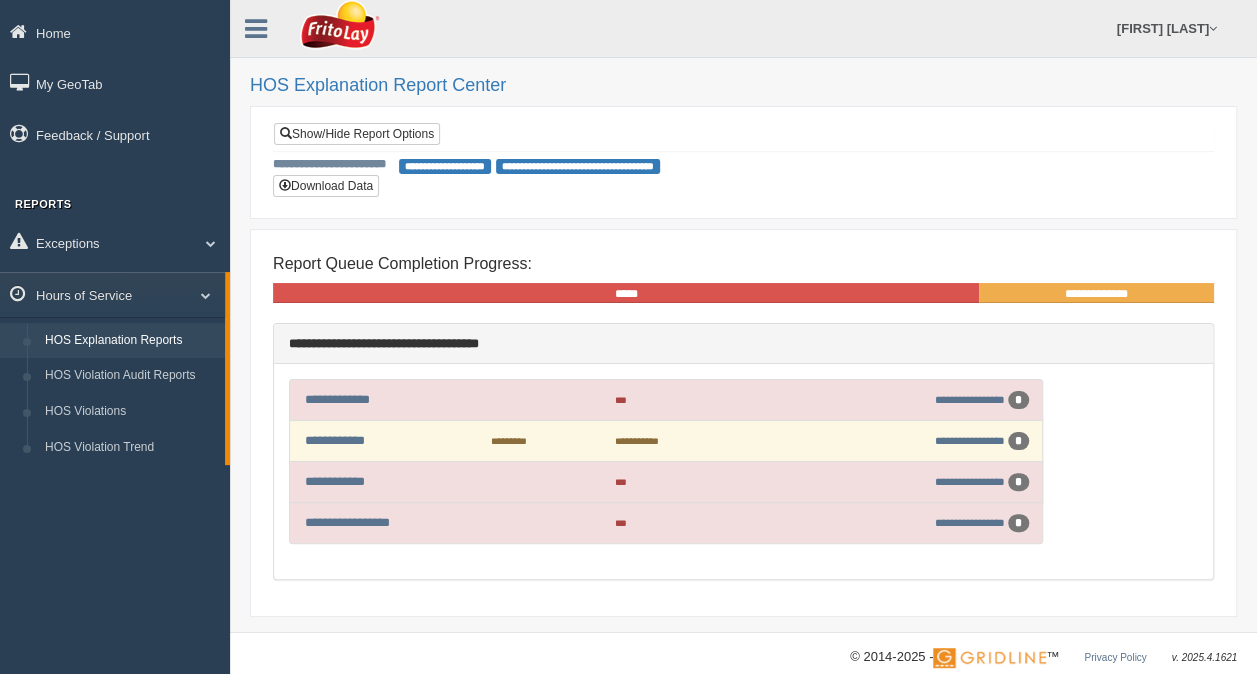 click on "**********" at bounding box center [637, 441] 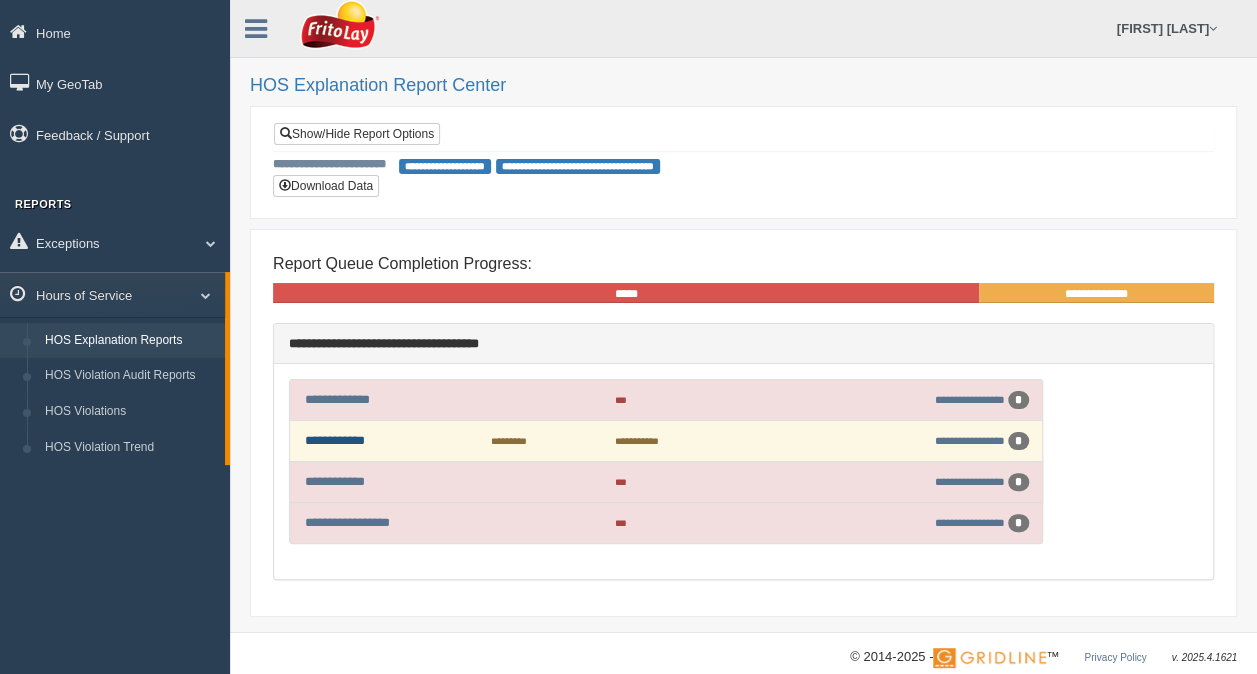 click on "**********" at bounding box center (335, 440) 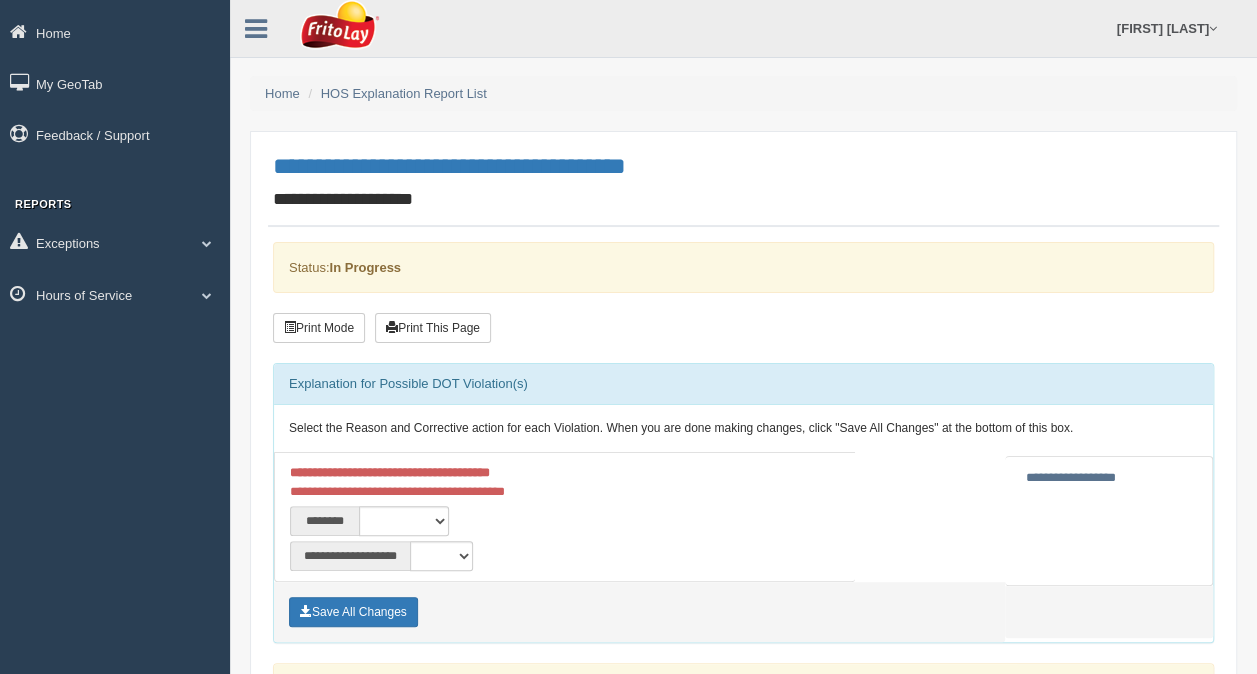 scroll, scrollTop: 100, scrollLeft: 0, axis: vertical 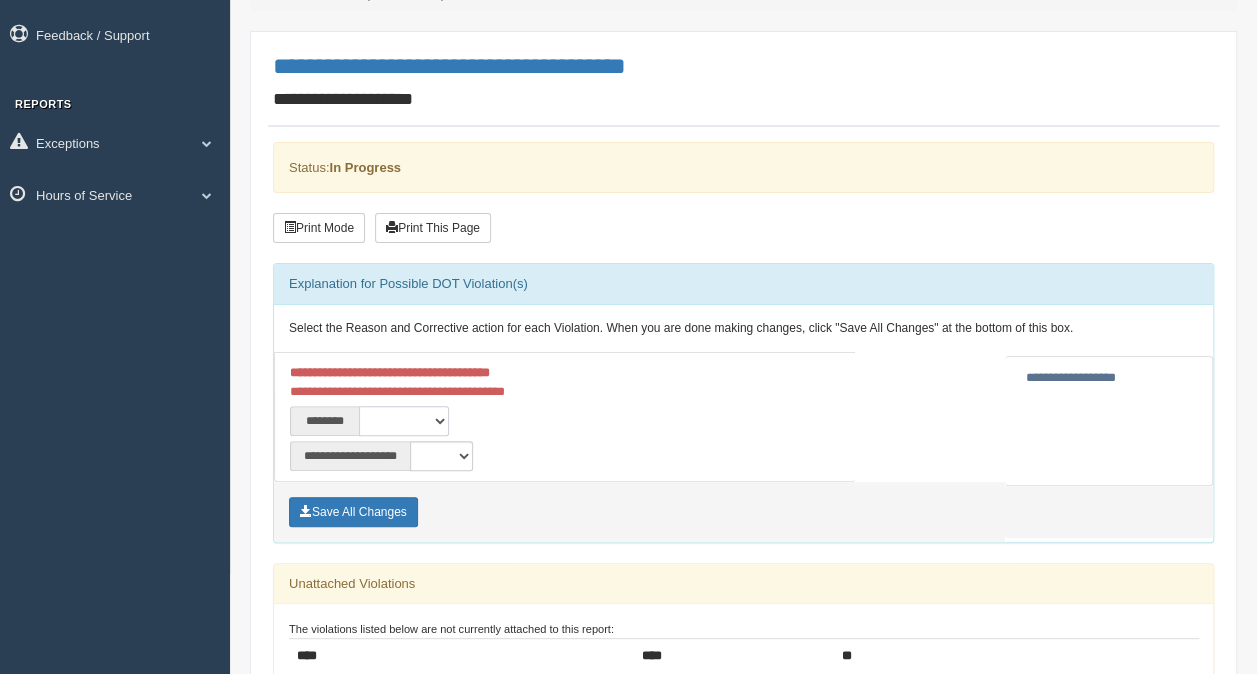 click on "**********" at bounding box center [404, 421] 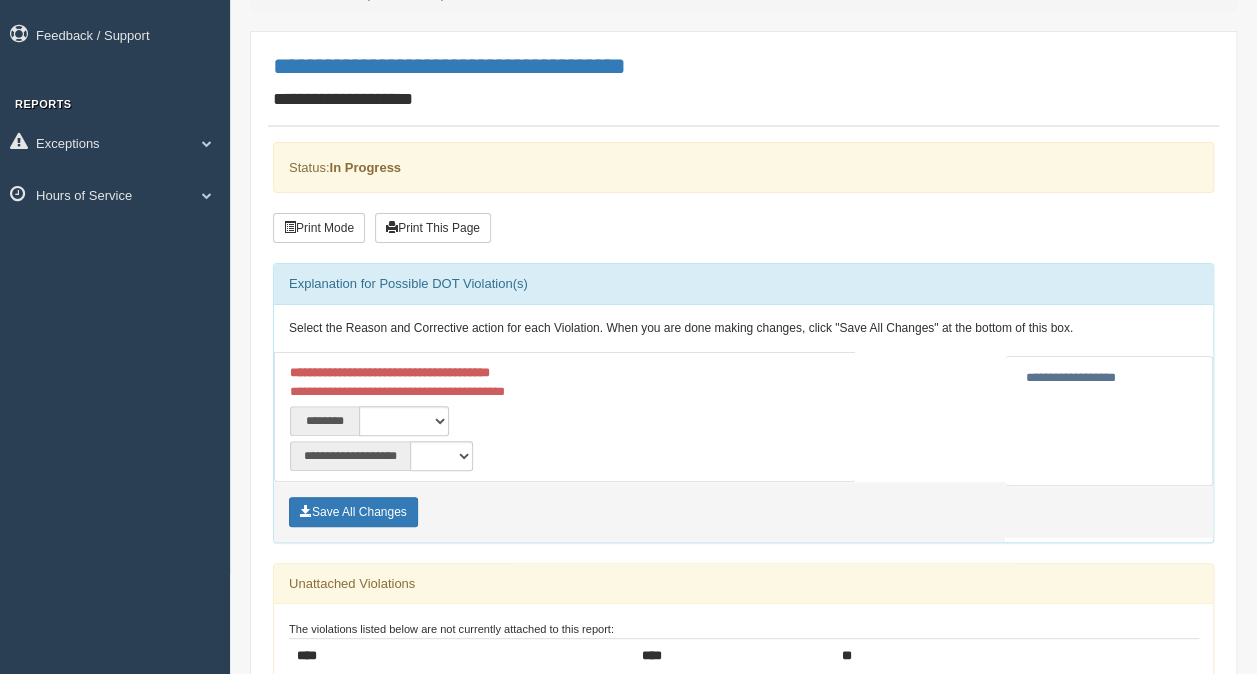 click on "**********" at bounding box center (470, 382) 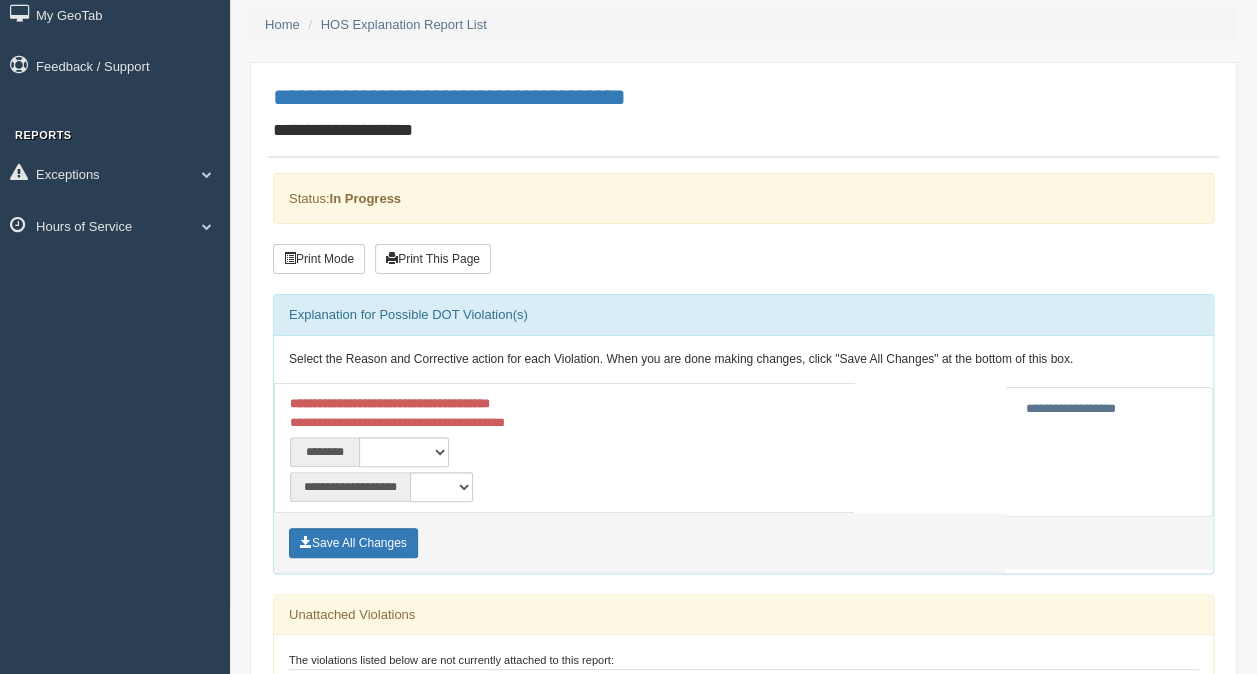 scroll, scrollTop: 100, scrollLeft: 0, axis: vertical 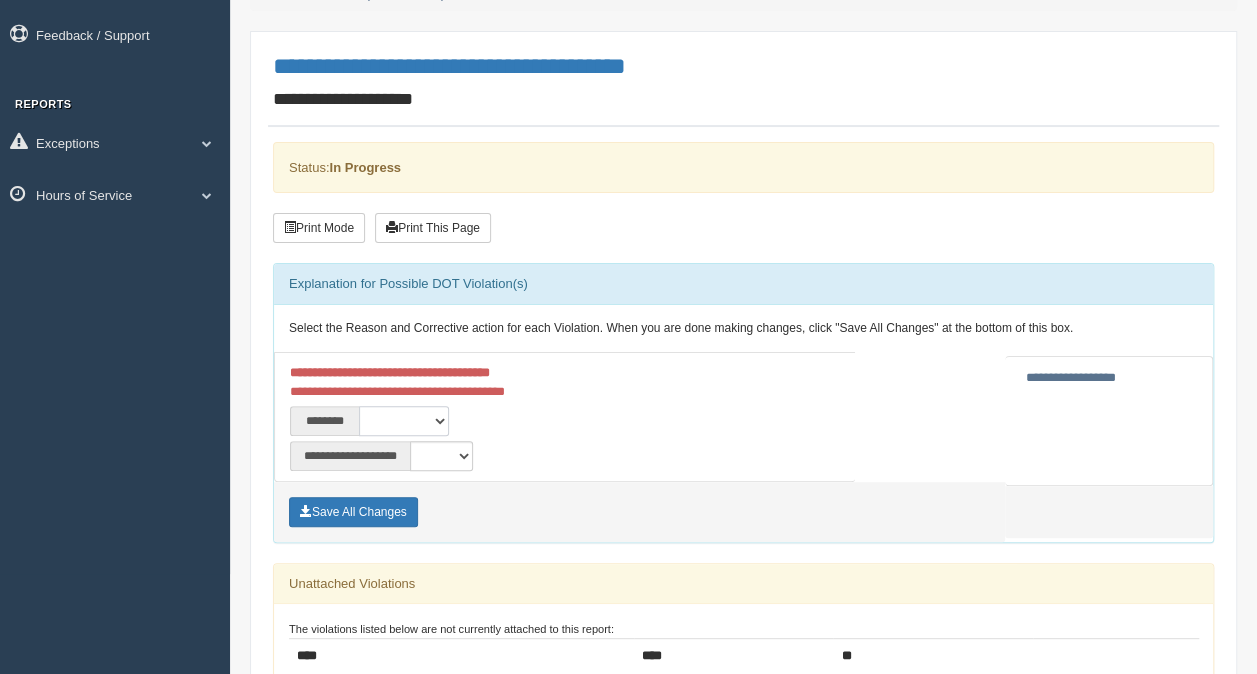 click on "**********" at bounding box center (404, 421) 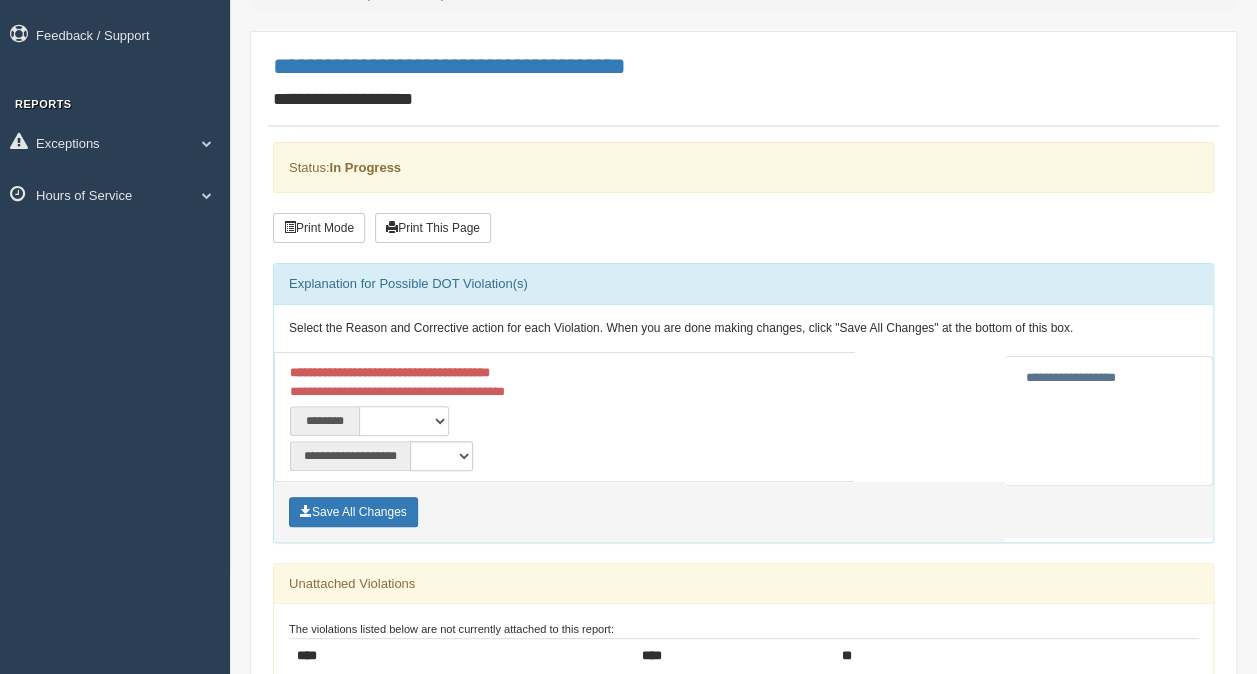 select on "****" 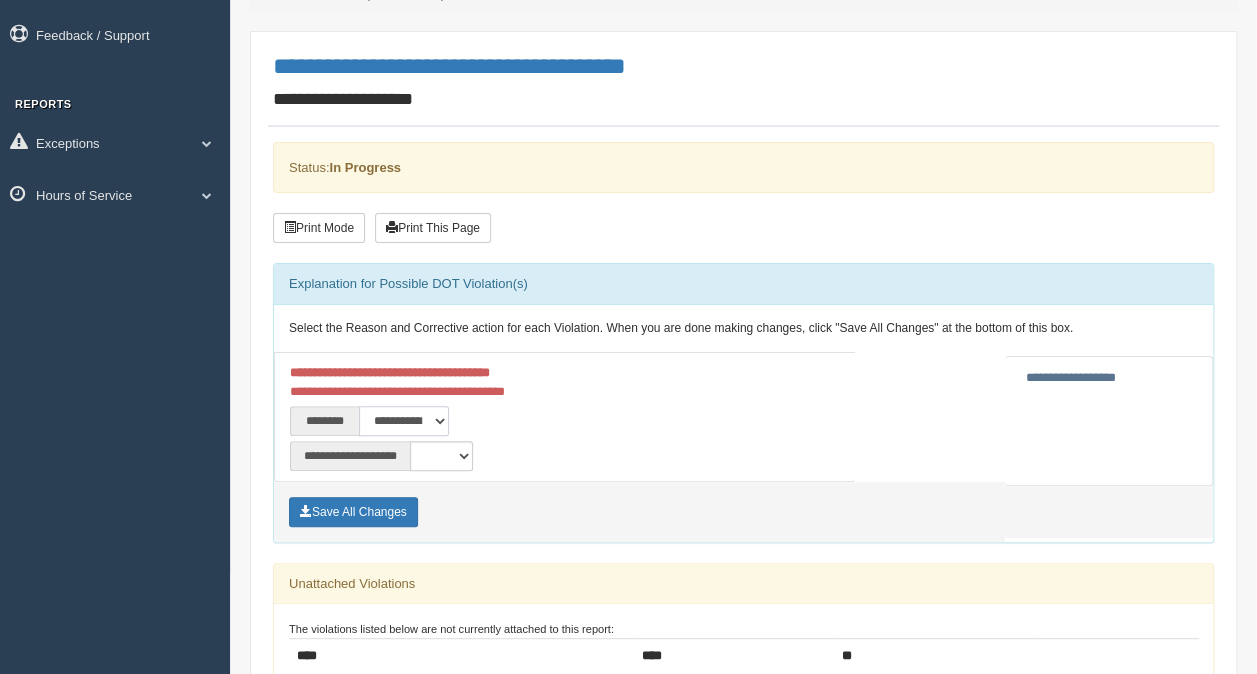 click on "**********" at bounding box center (404, 421) 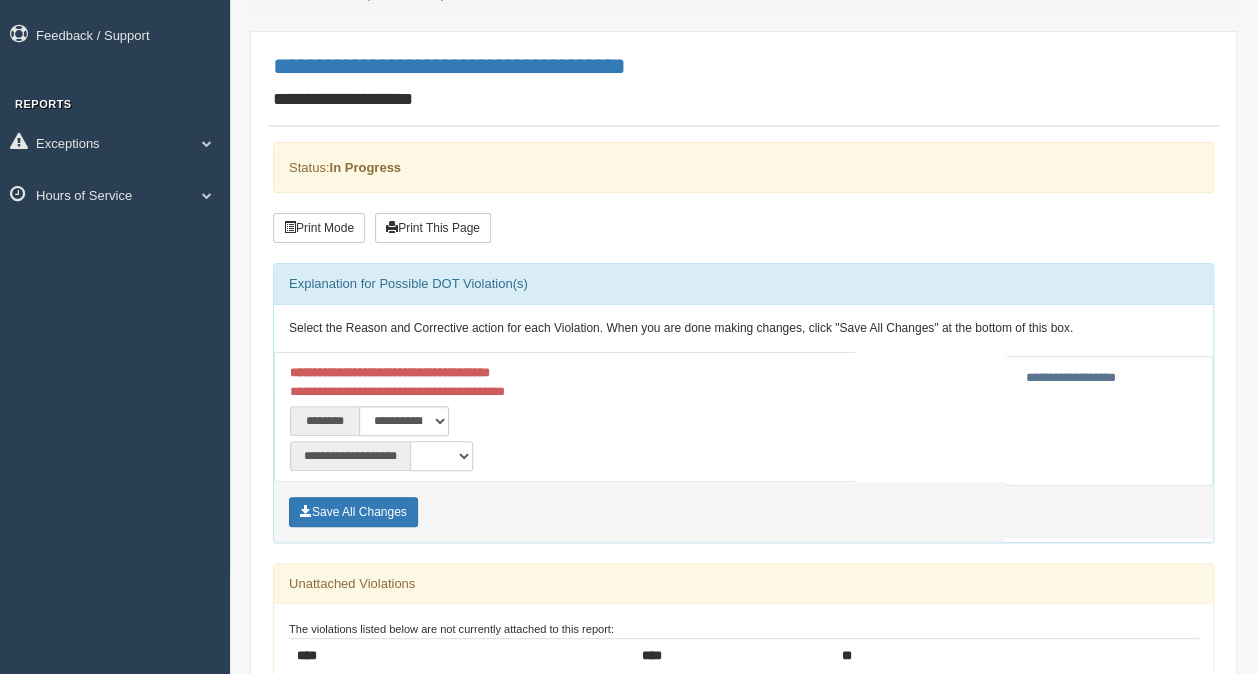 click on "**********" at bounding box center (441, 456) 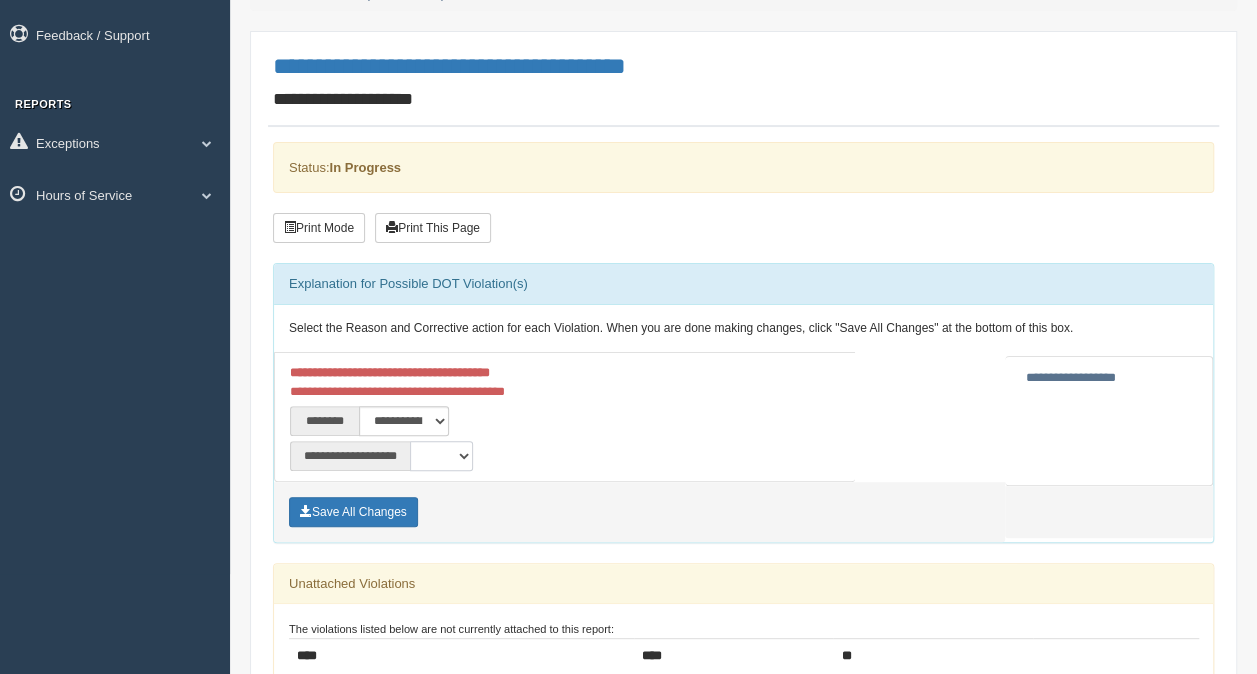 select on "**" 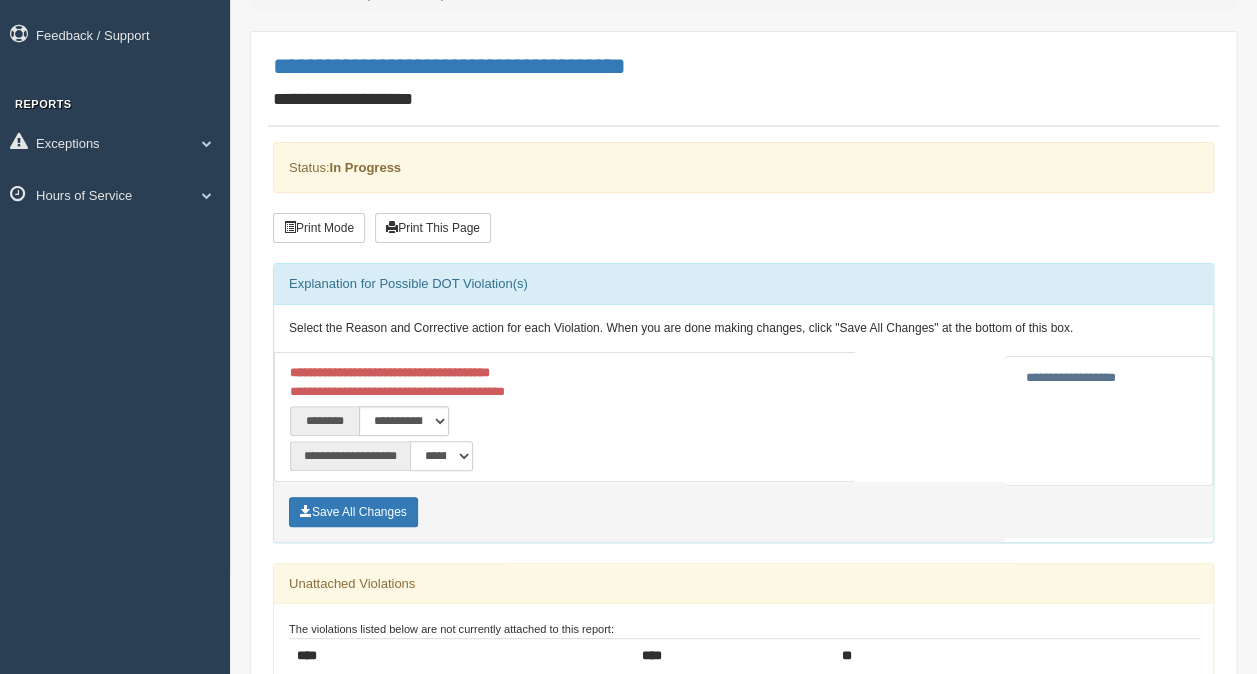scroll, scrollTop: 200, scrollLeft: 0, axis: vertical 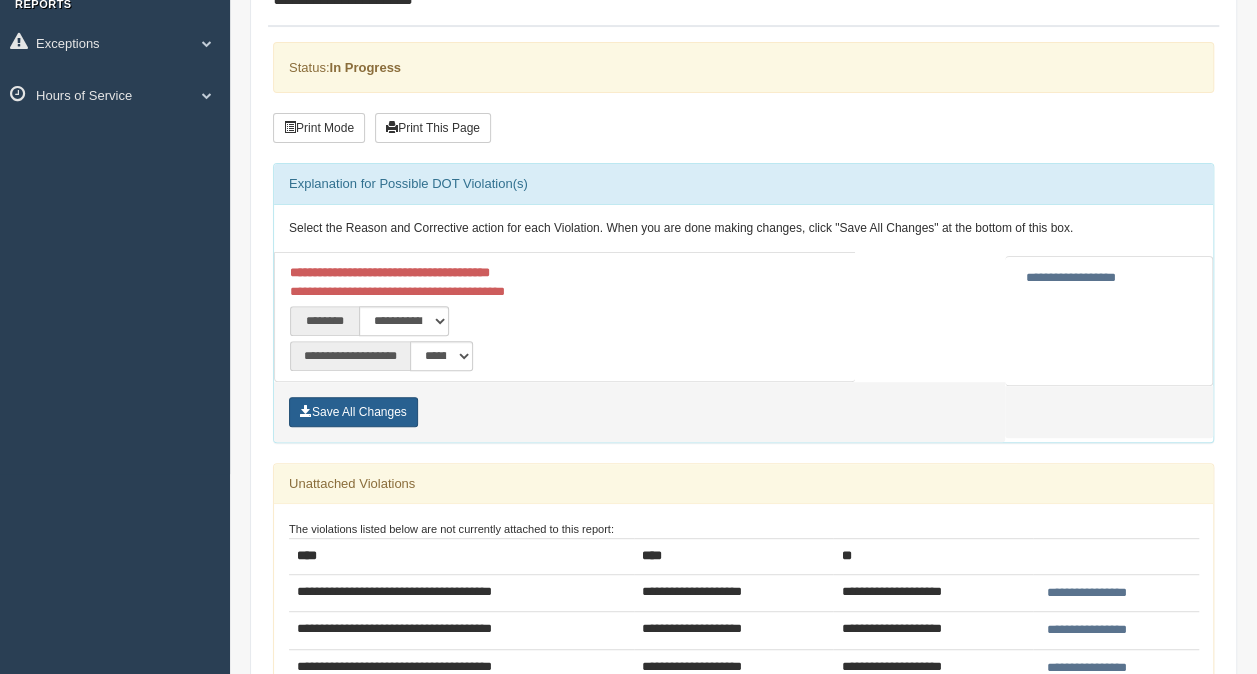 click on "Save All Changes" at bounding box center [353, 412] 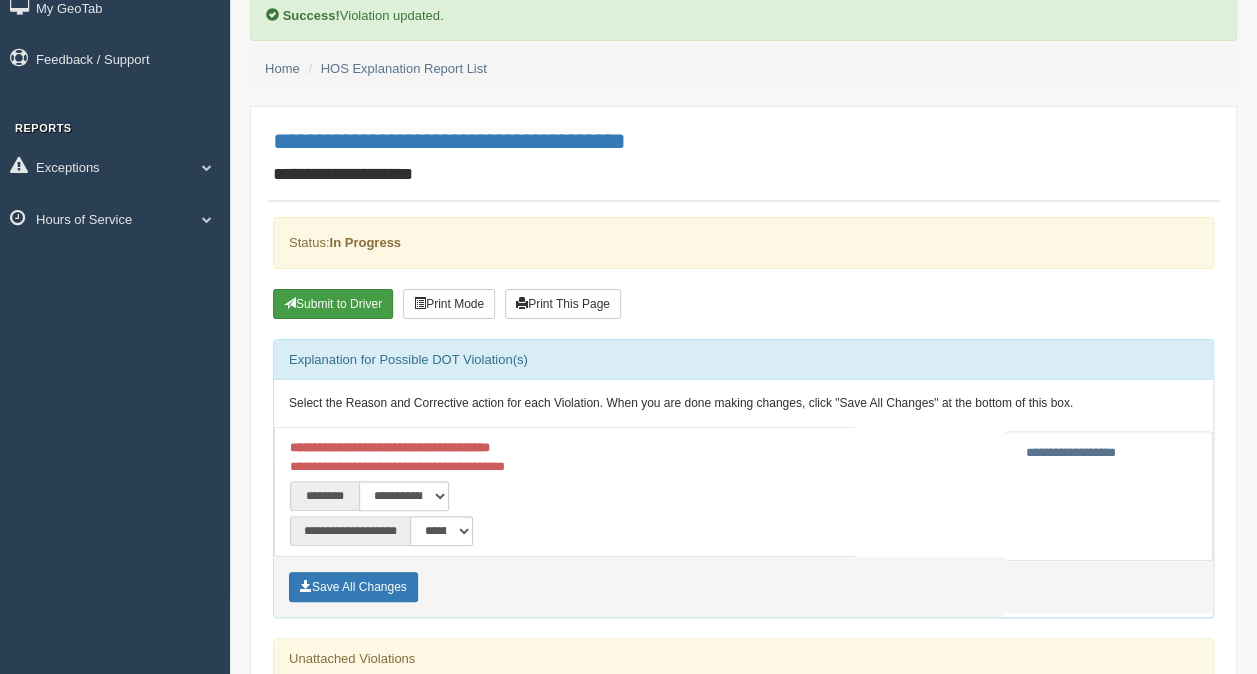 scroll, scrollTop: 0, scrollLeft: 0, axis: both 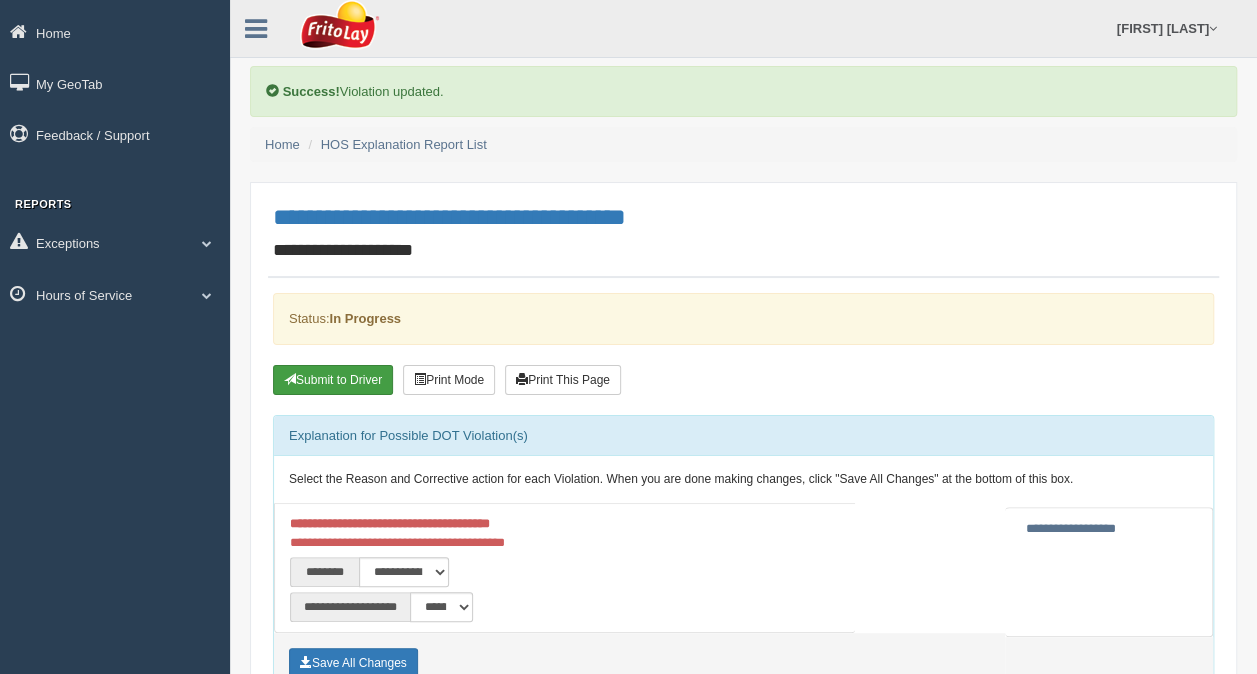click on "Submit to Driver" at bounding box center (333, 380) 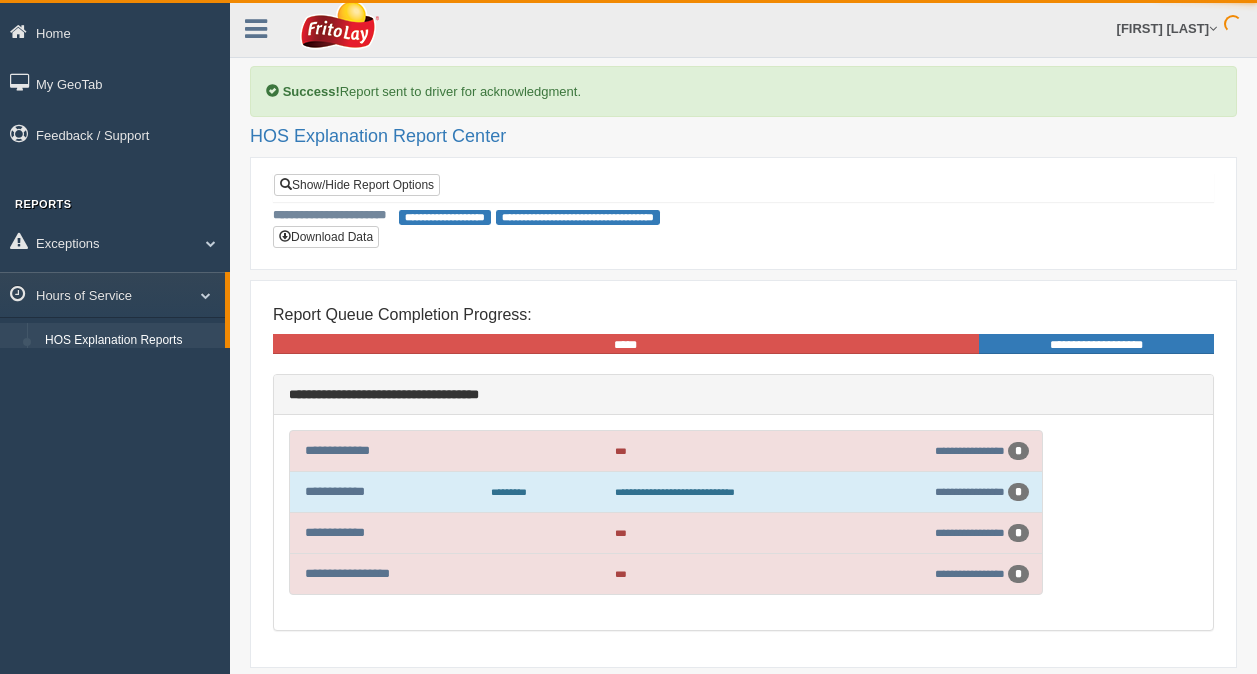 scroll, scrollTop: 0, scrollLeft: 0, axis: both 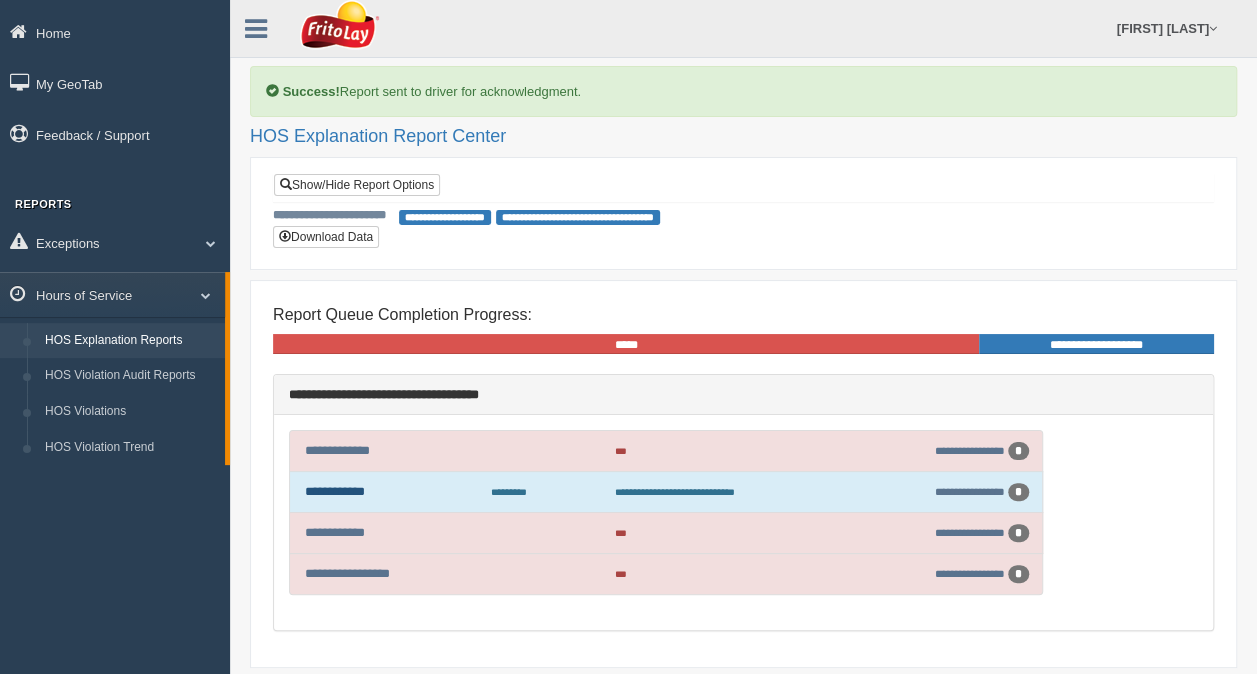 click on "**********" at bounding box center (335, 491) 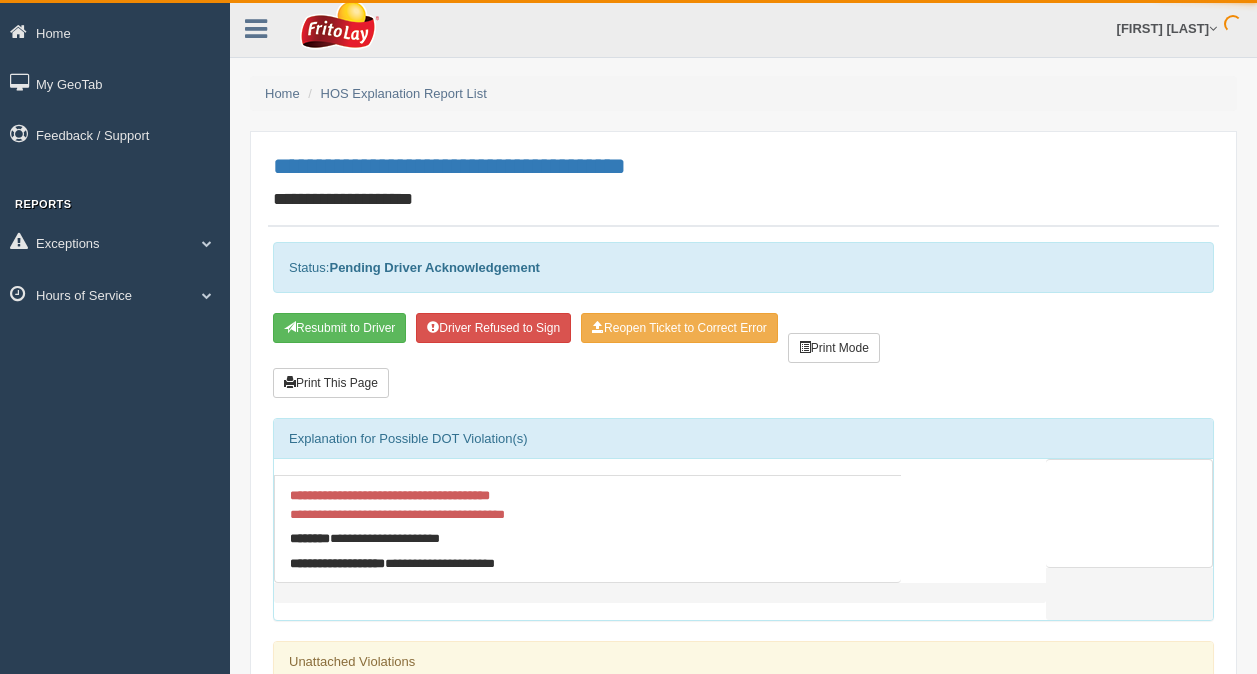 scroll, scrollTop: 0, scrollLeft: 0, axis: both 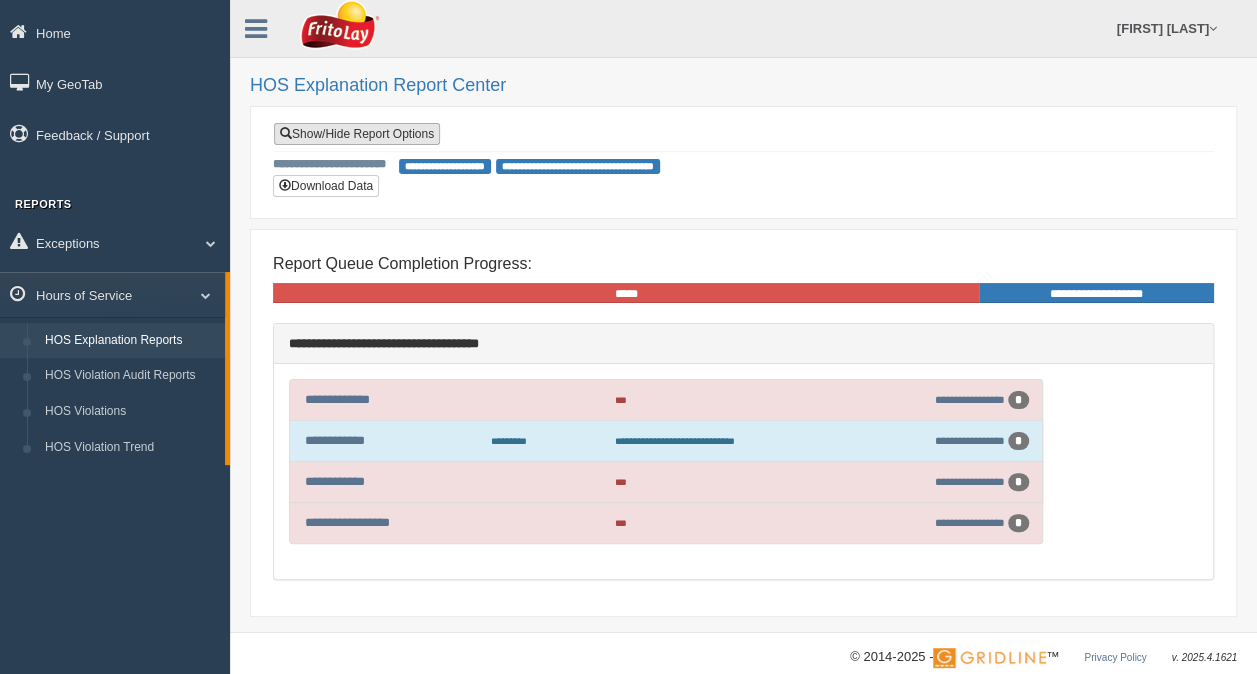 click on "Show/Hide Report Options" at bounding box center (357, 134) 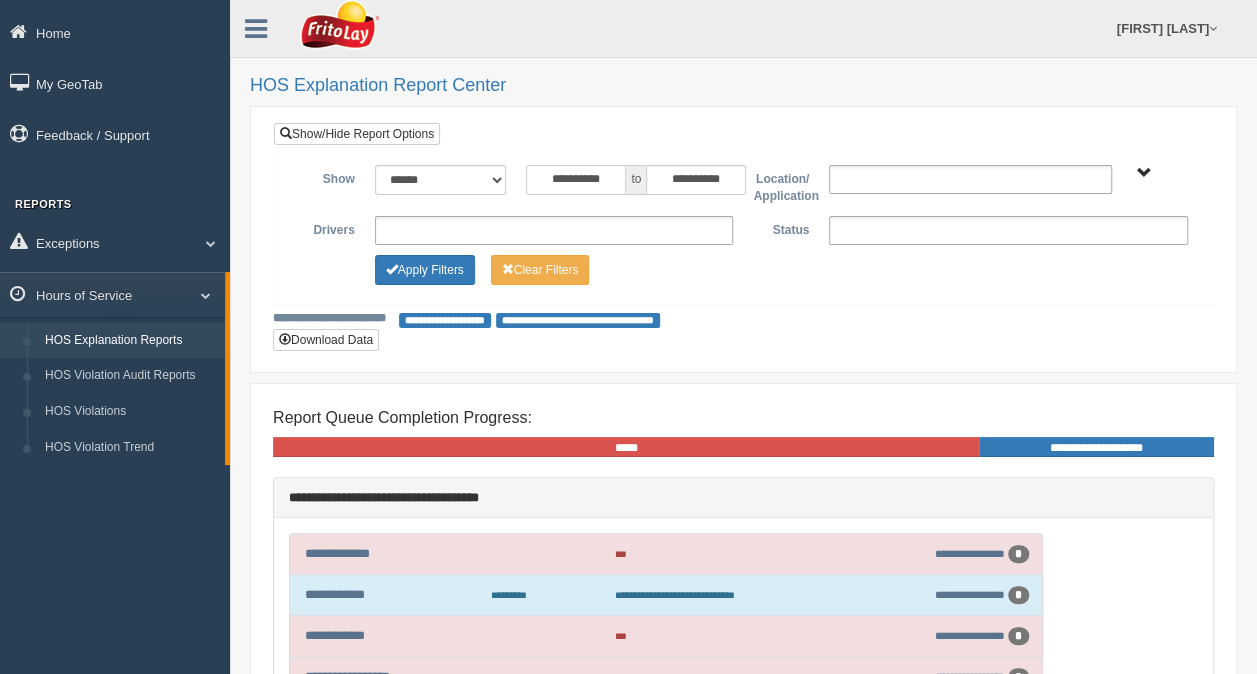 click on "**********" at bounding box center (576, 180) 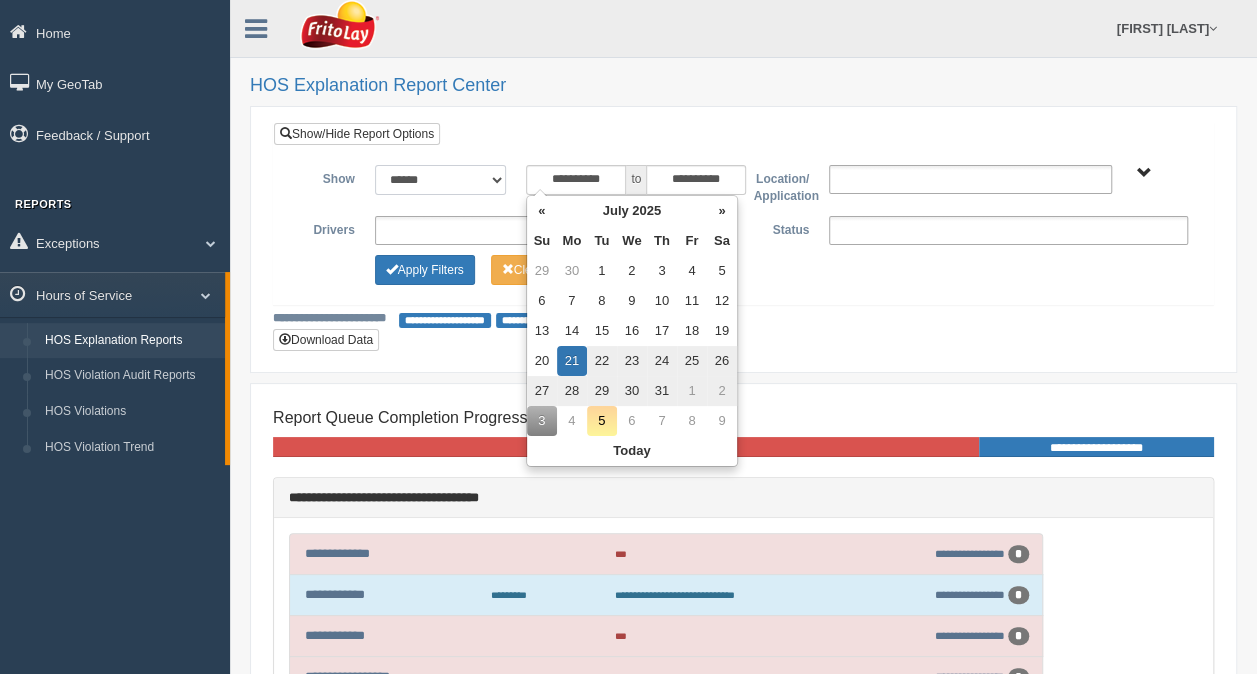 click on "**********" at bounding box center [441, 180] 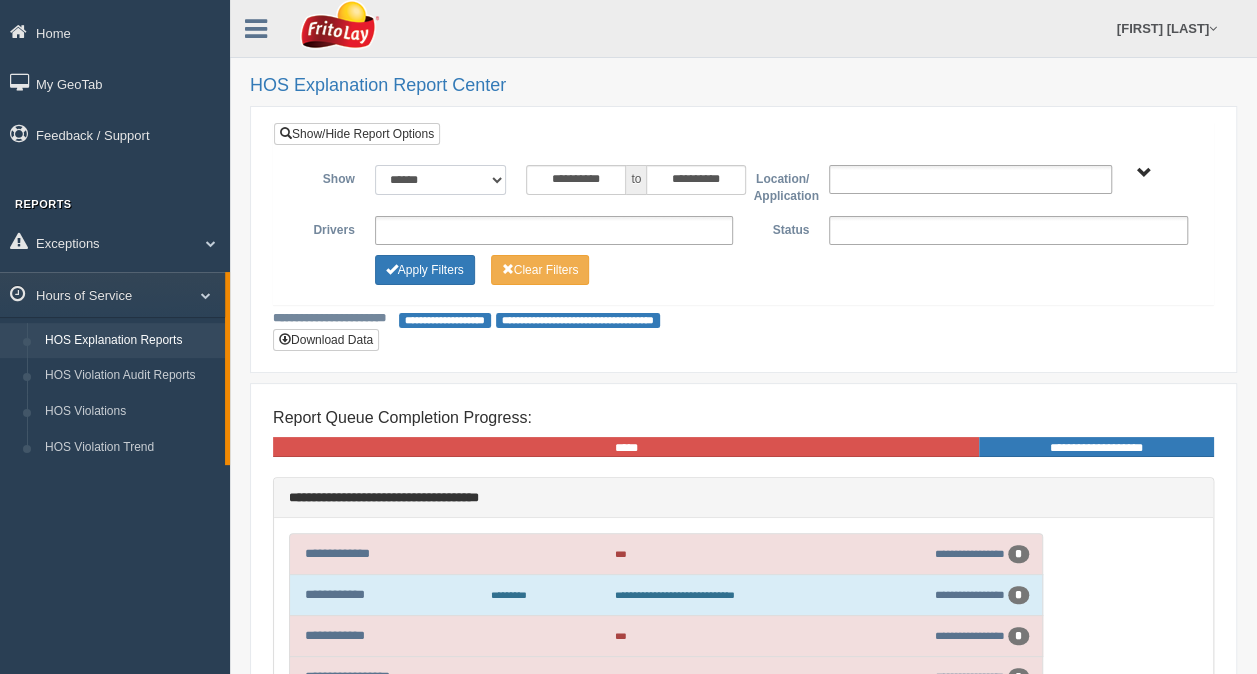 select on "**********" 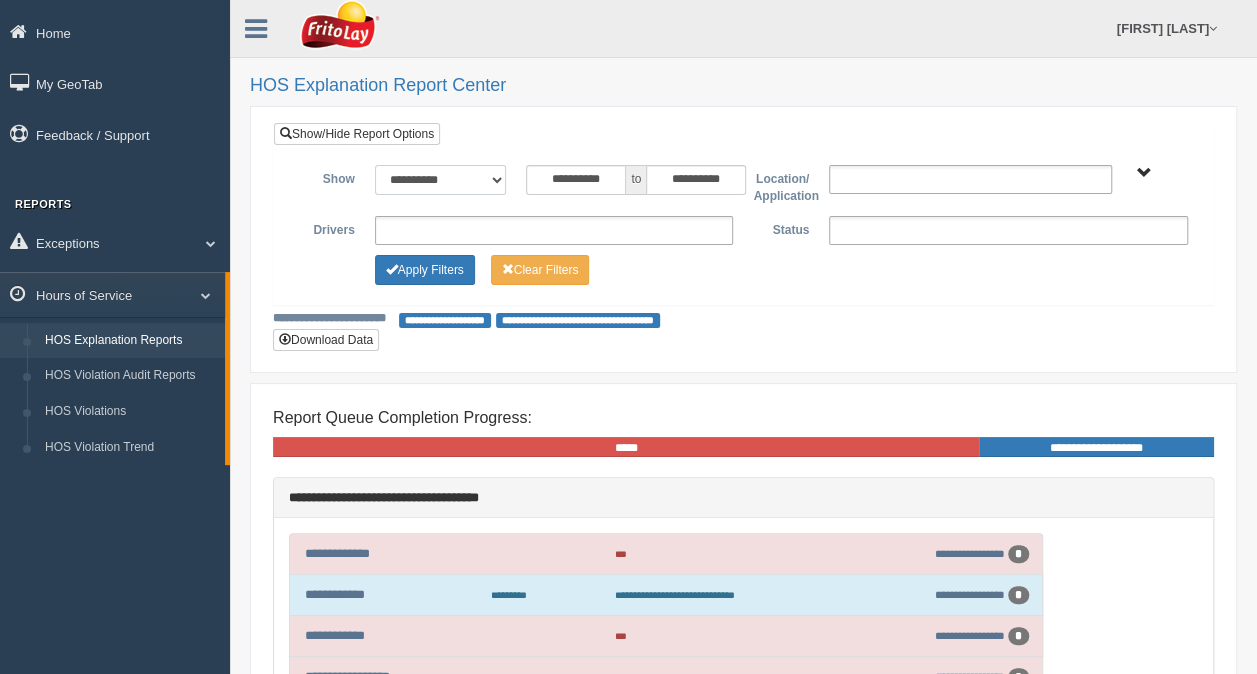 click on "**********" at bounding box center (441, 180) 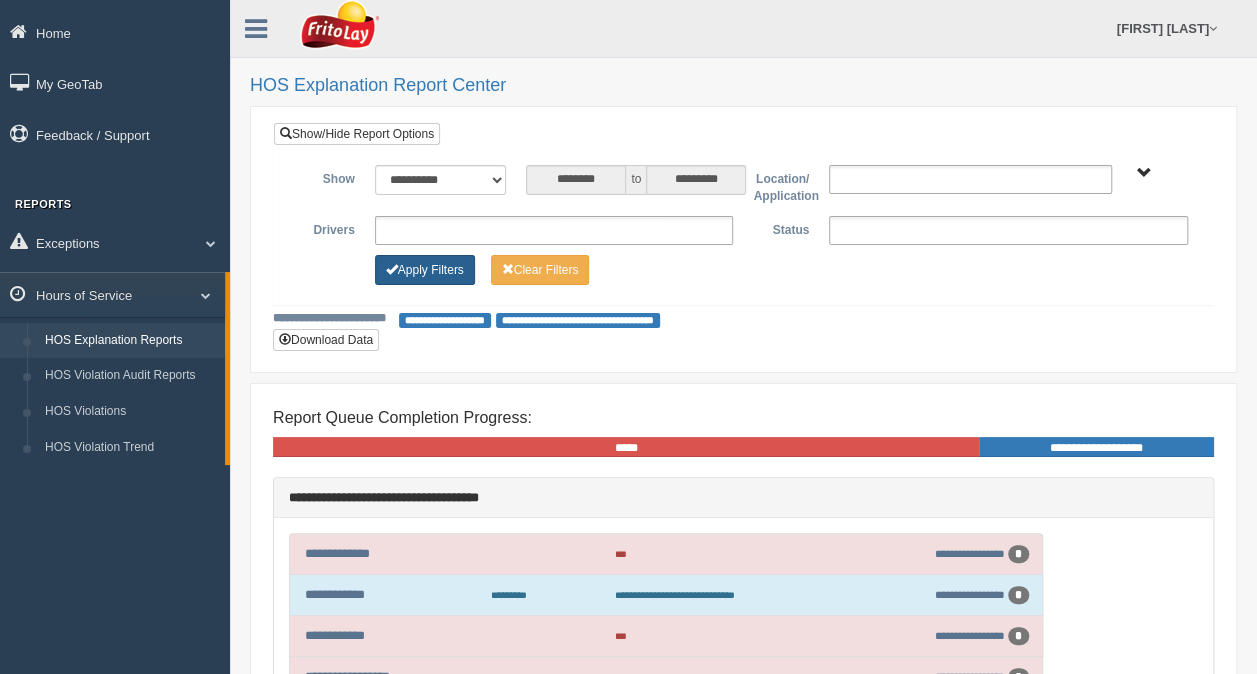 click on "Apply Filters" at bounding box center (425, 270) 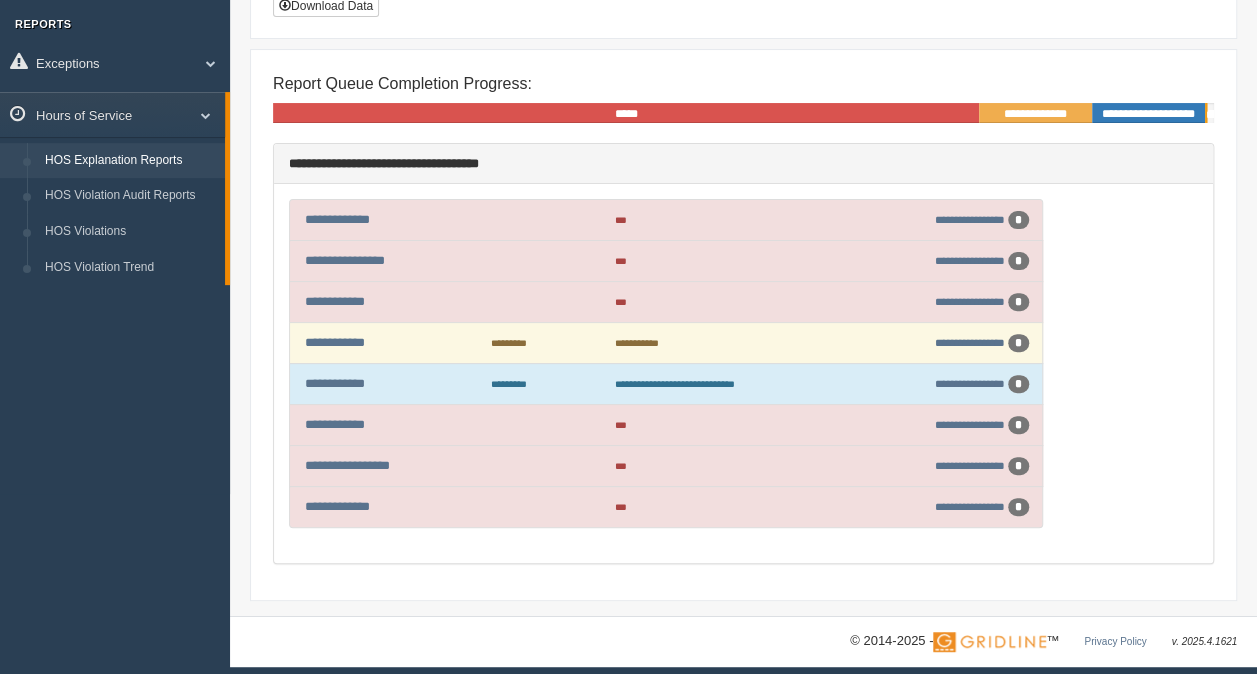 scroll, scrollTop: 182, scrollLeft: 0, axis: vertical 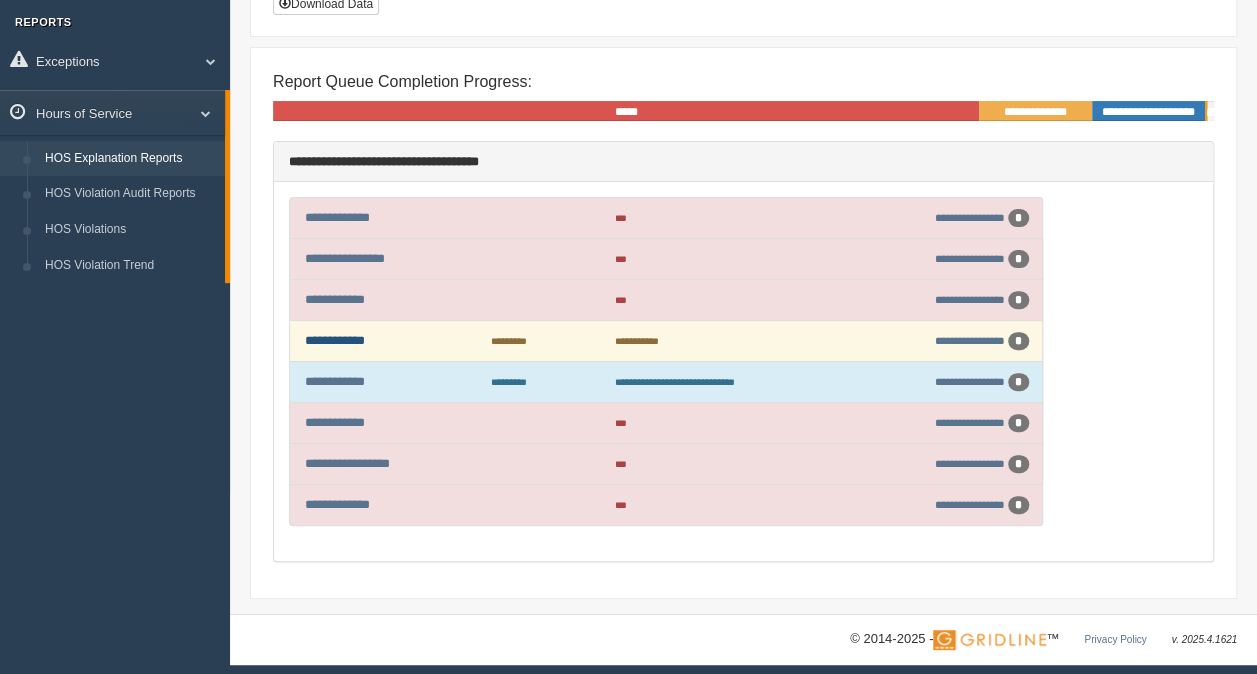 click on "**********" at bounding box center [335, 340] 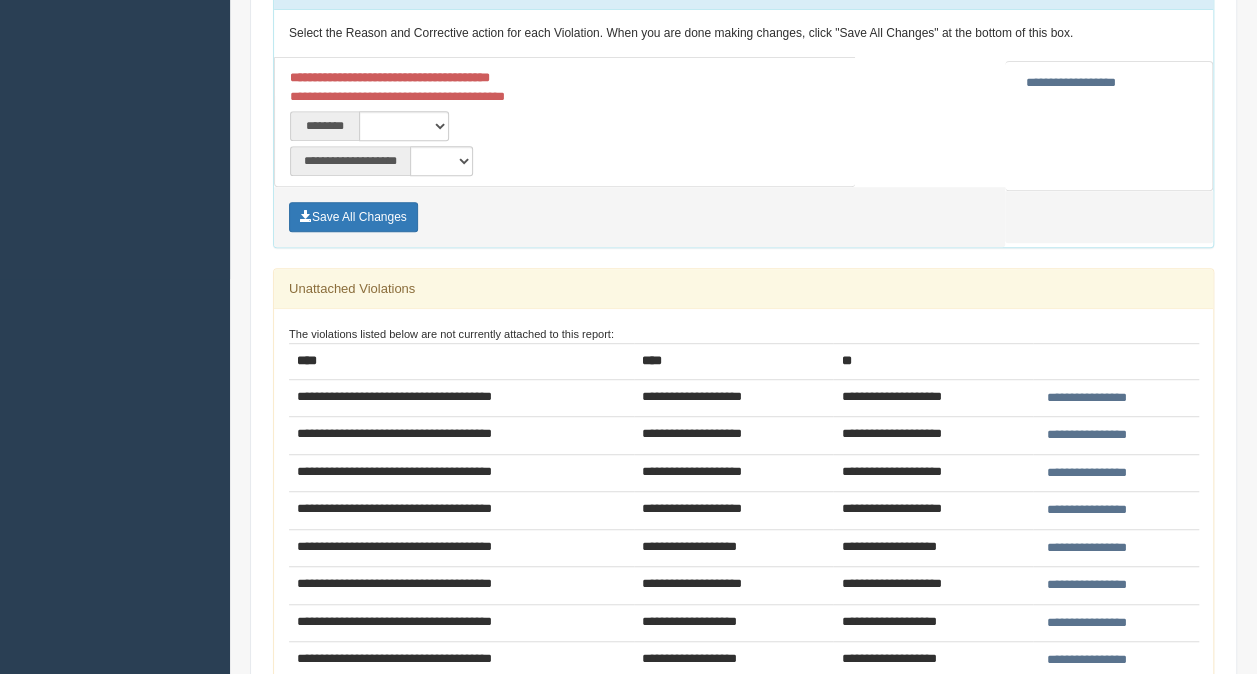 scroll, scrollTop: 400, scrollLeft: 0, axis: vertical 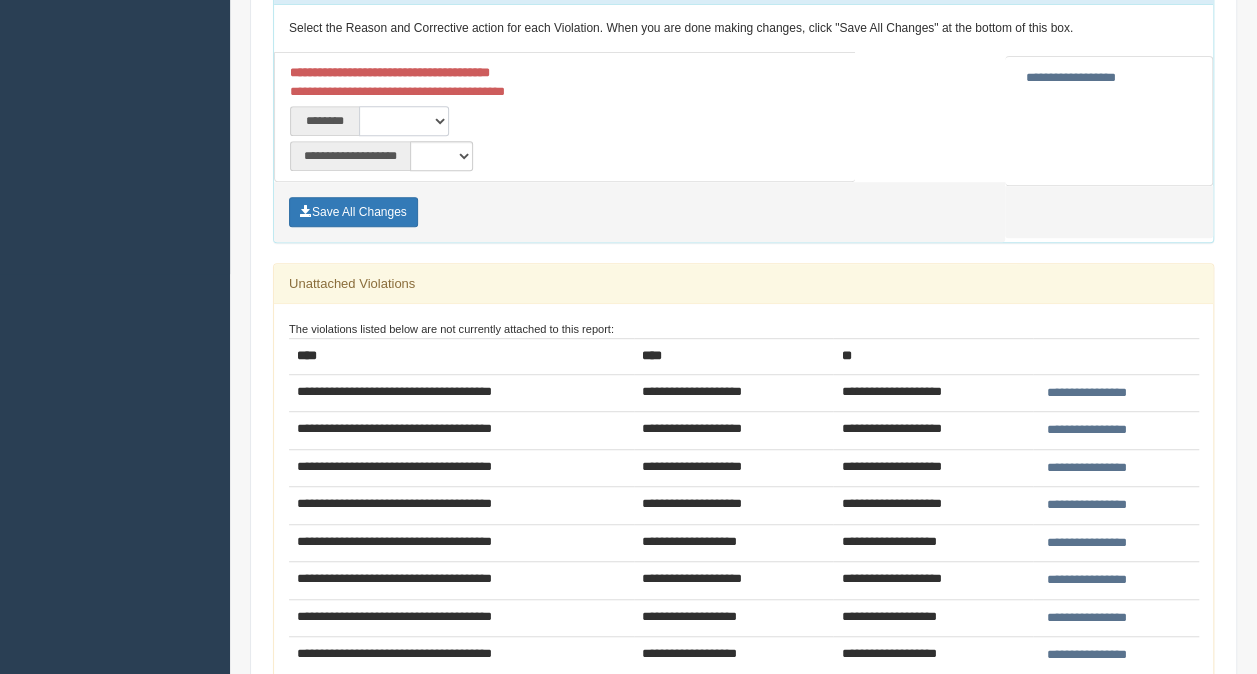 click on "**********" at bounding box center (404, 121) 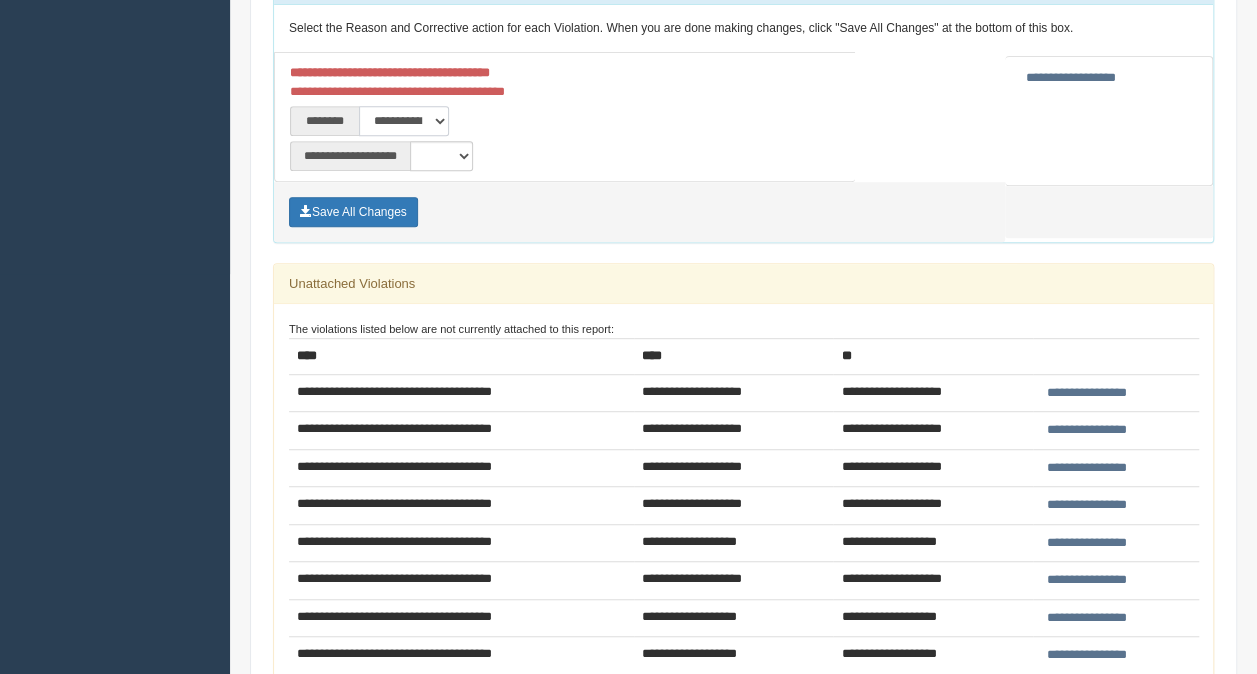 click on "**********" at bounding box center (404, 121) 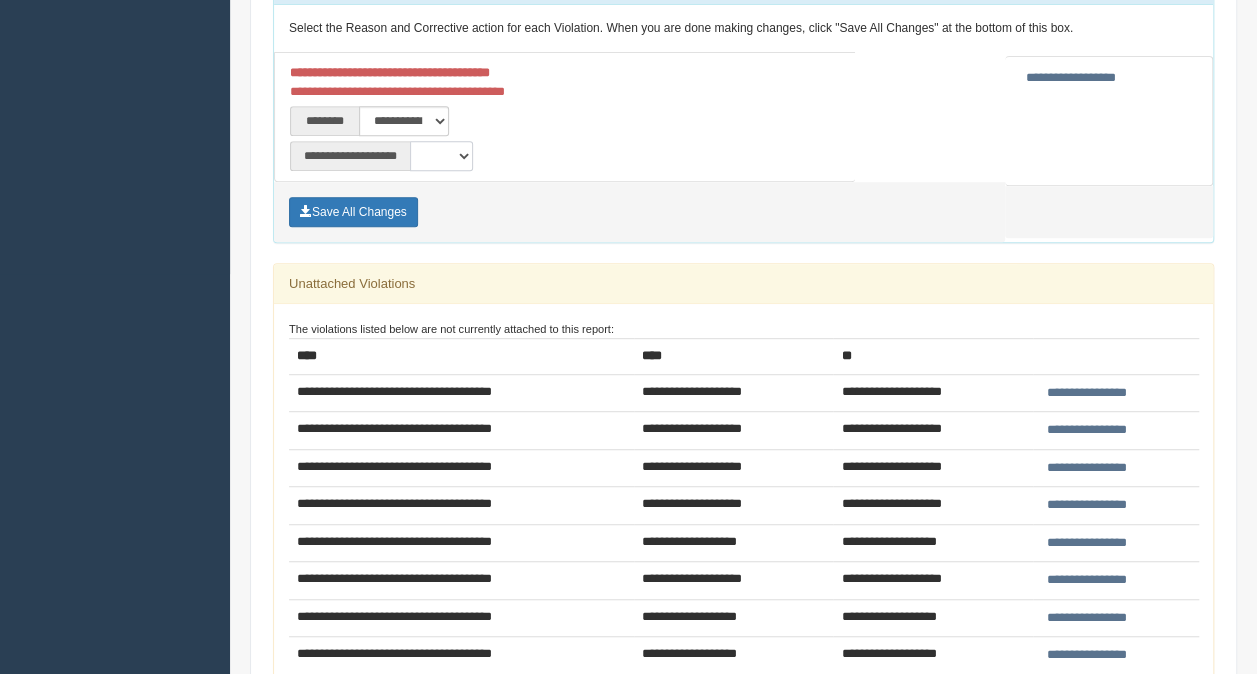 click on "**********" at bounding box center (441, 156) 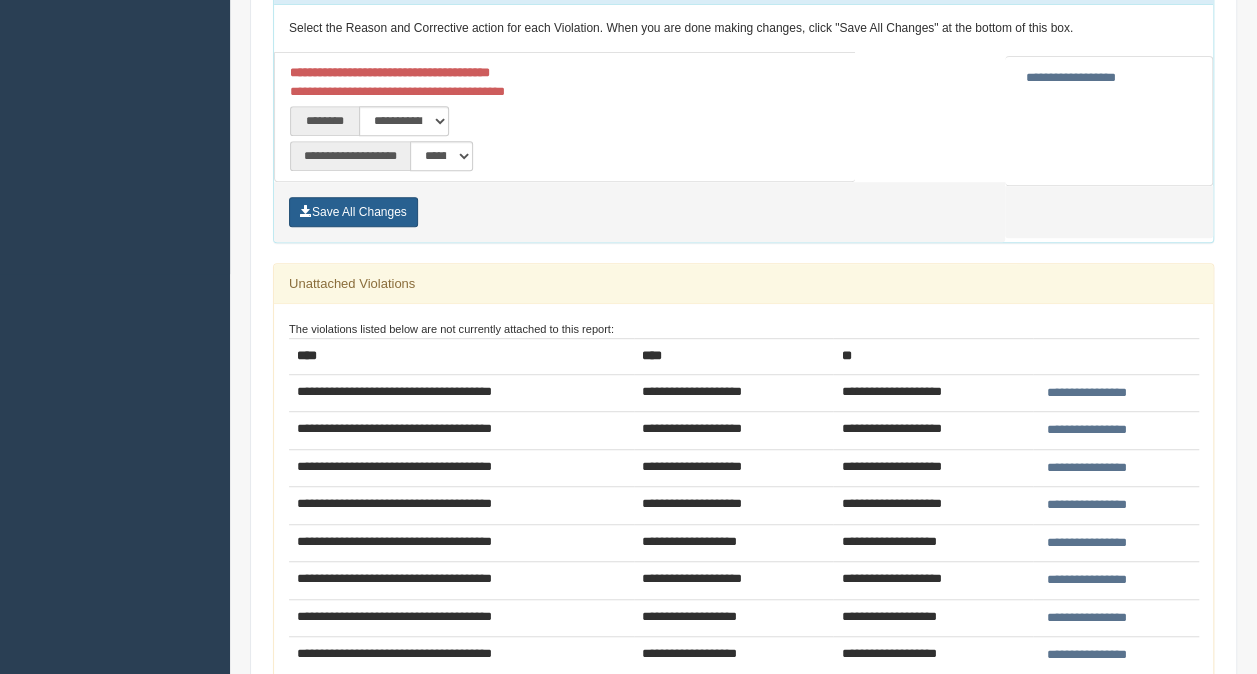 click on "Save All Changes" at bounding box center (353, 212) 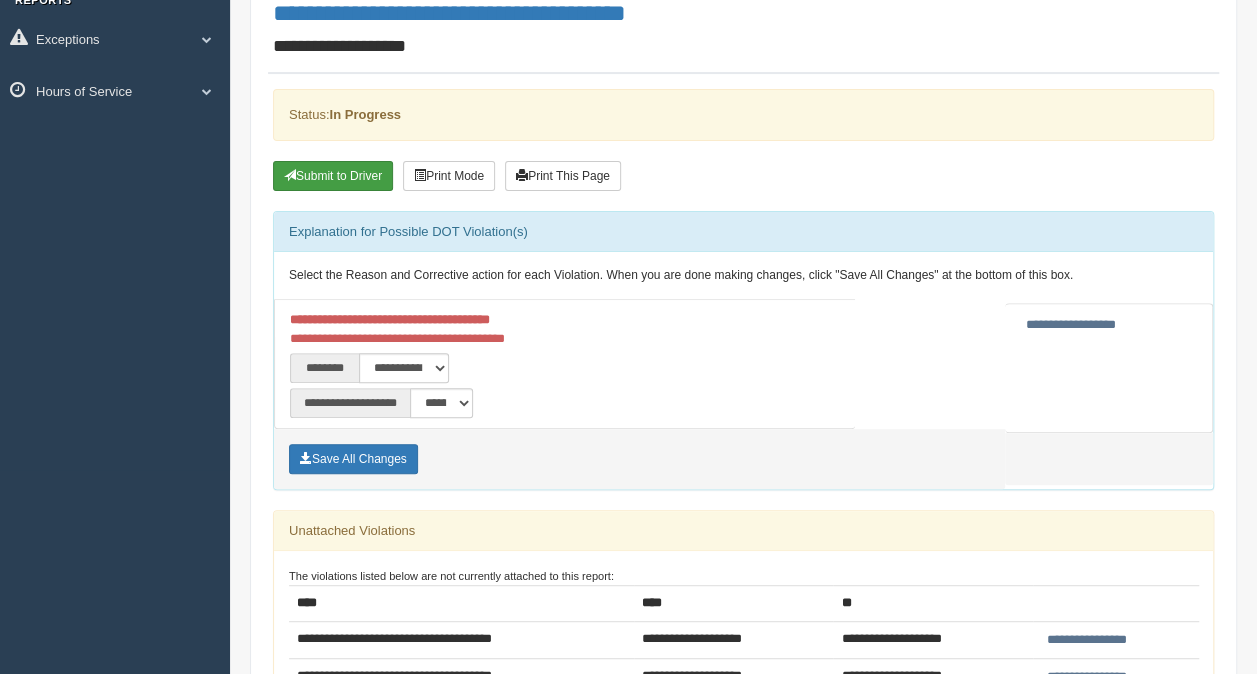 scroll, scrollTop: 200, scrollLeft: 0, axis: vertical 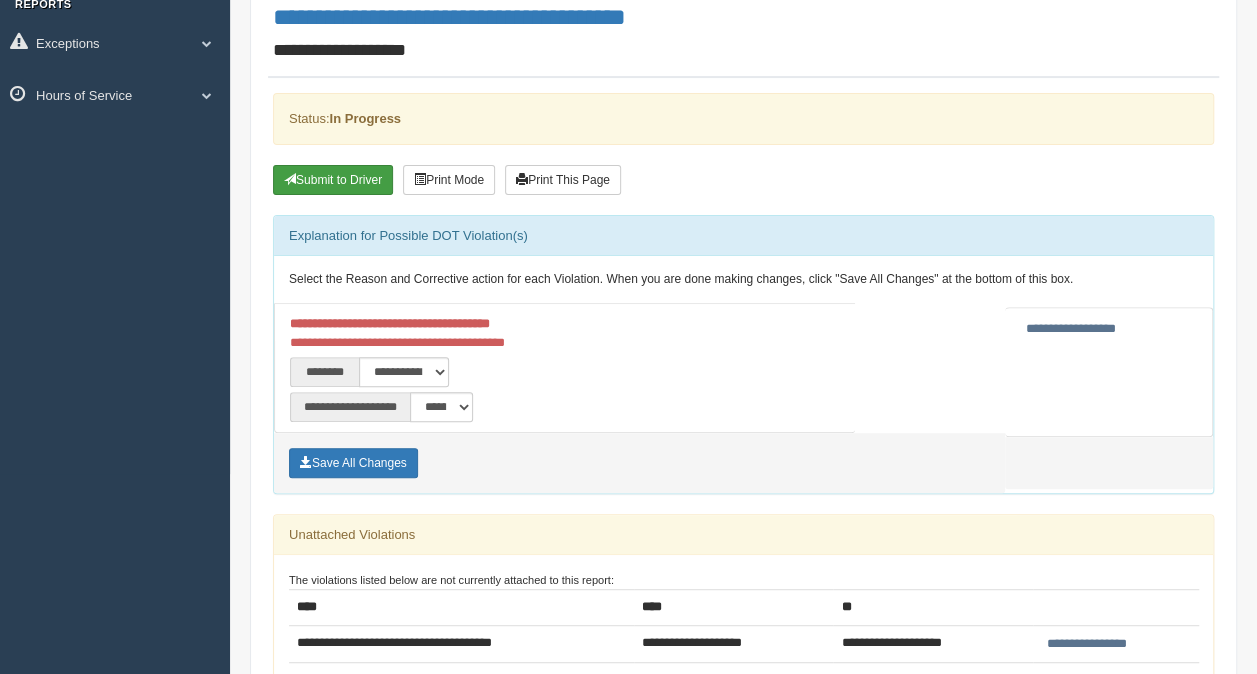 click on "Submit to Driver" at bounding box center (333, 180) 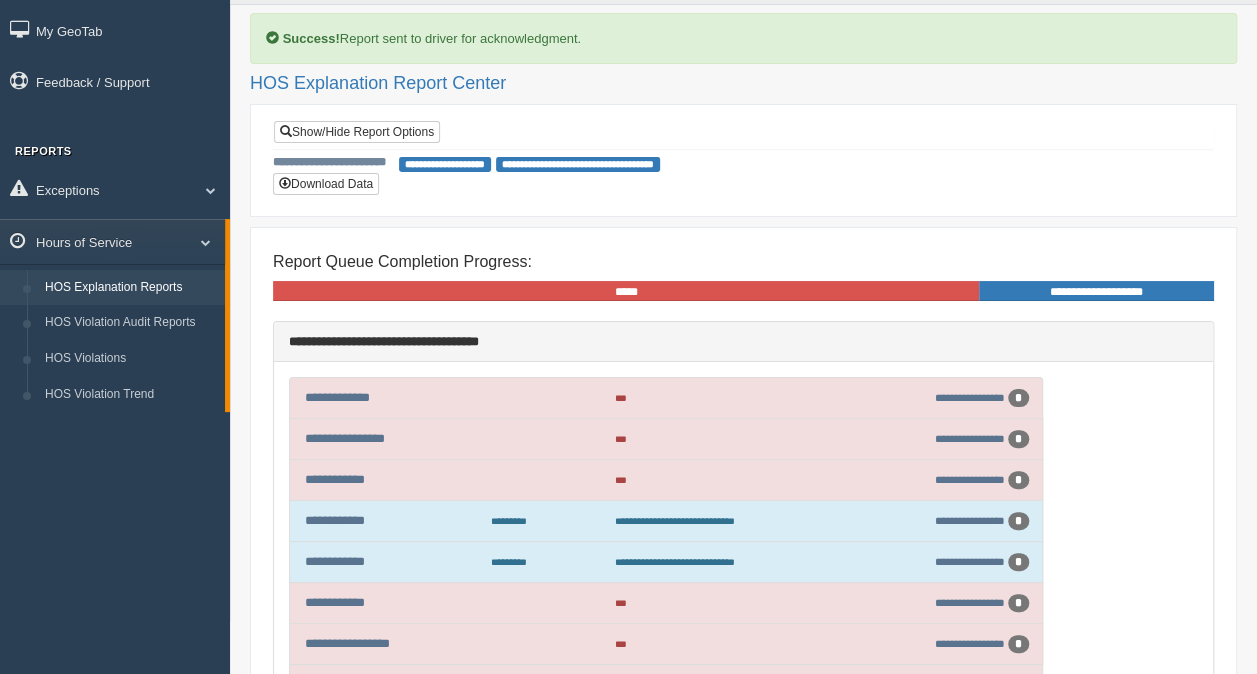scroll, scrollTop: 0, scrollLeft: 0, axis: both 